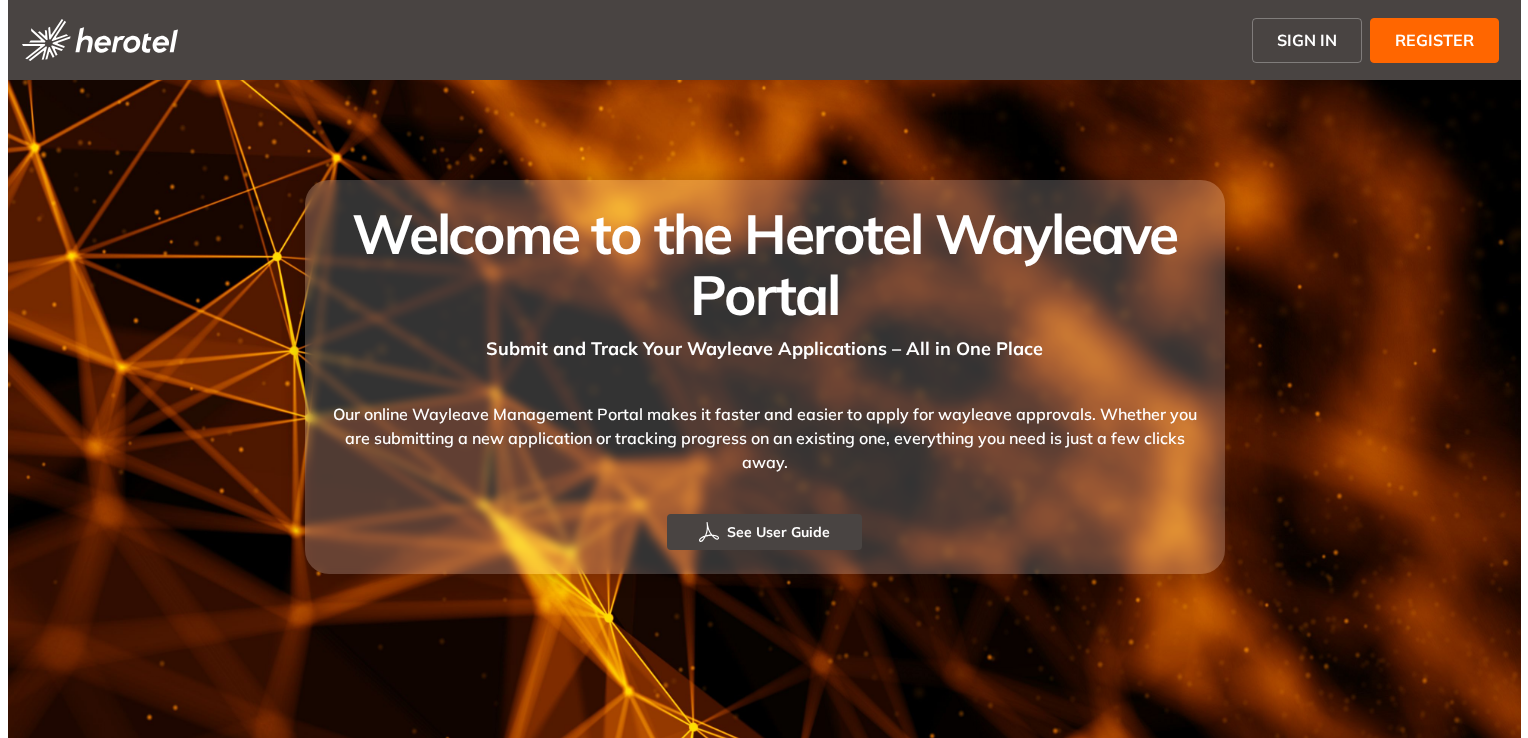 scroll, scrollTop: 0, scrollLeft: 0, axis: both 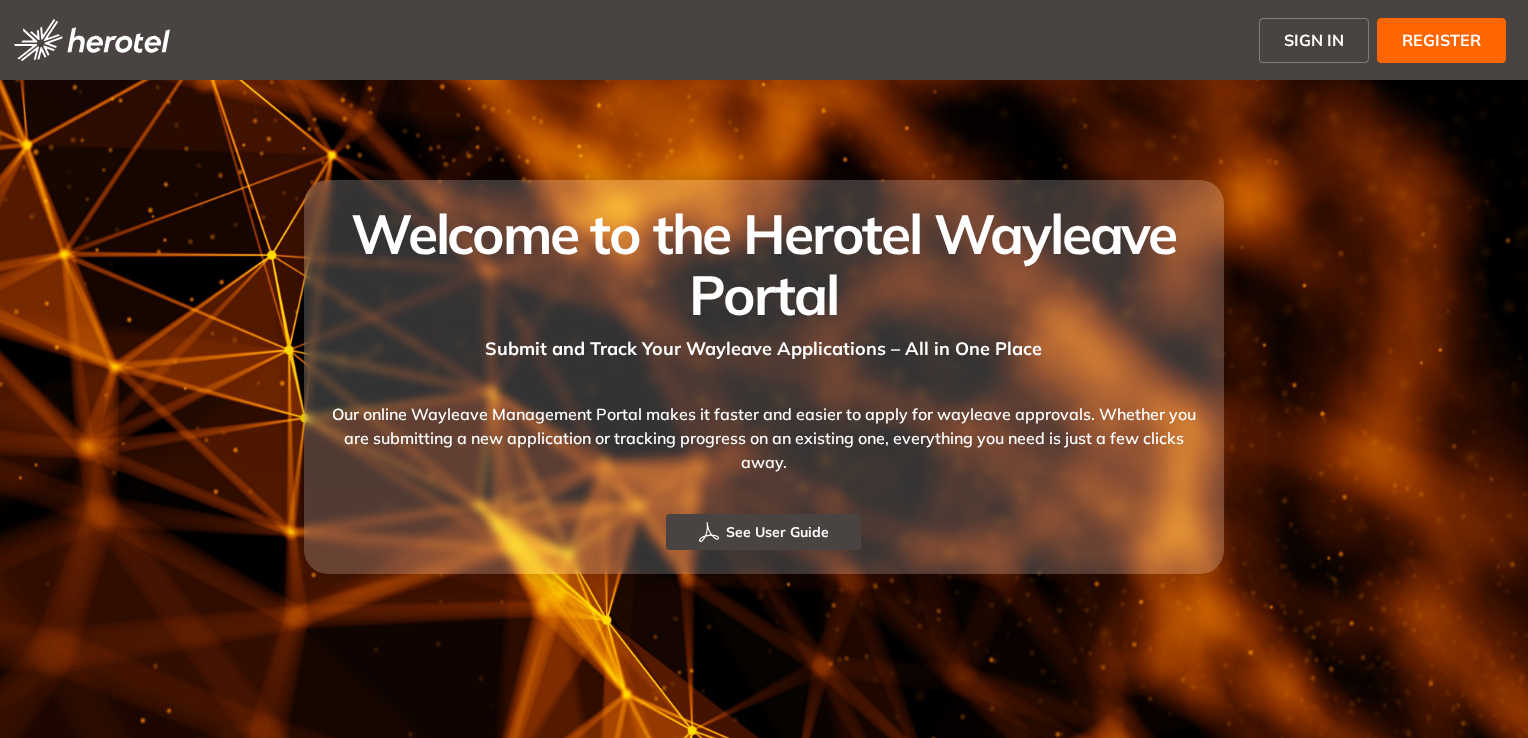 click on "SIGN IN" at bounding box center [1314, 40] 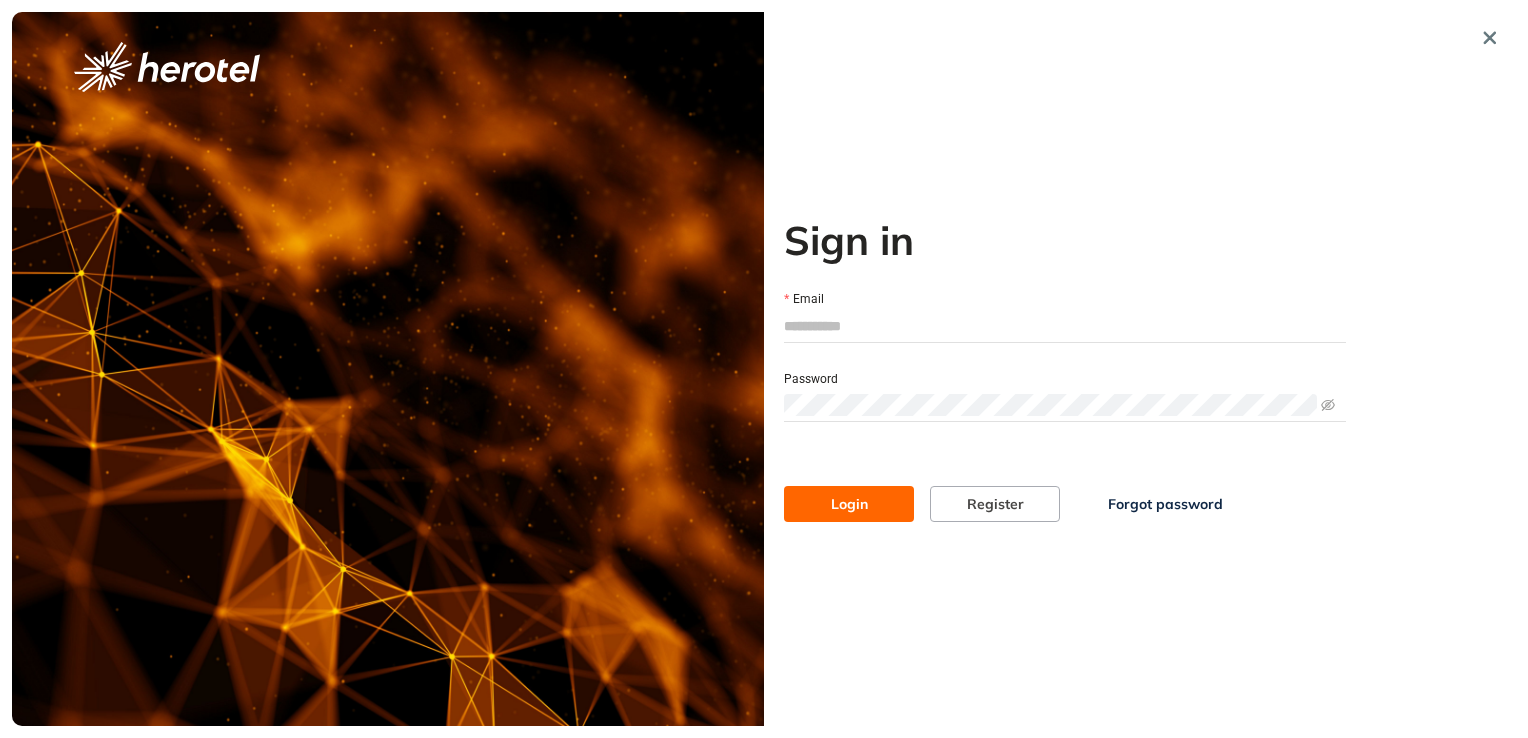 click on "Email" at bounding box center (1065, 326) 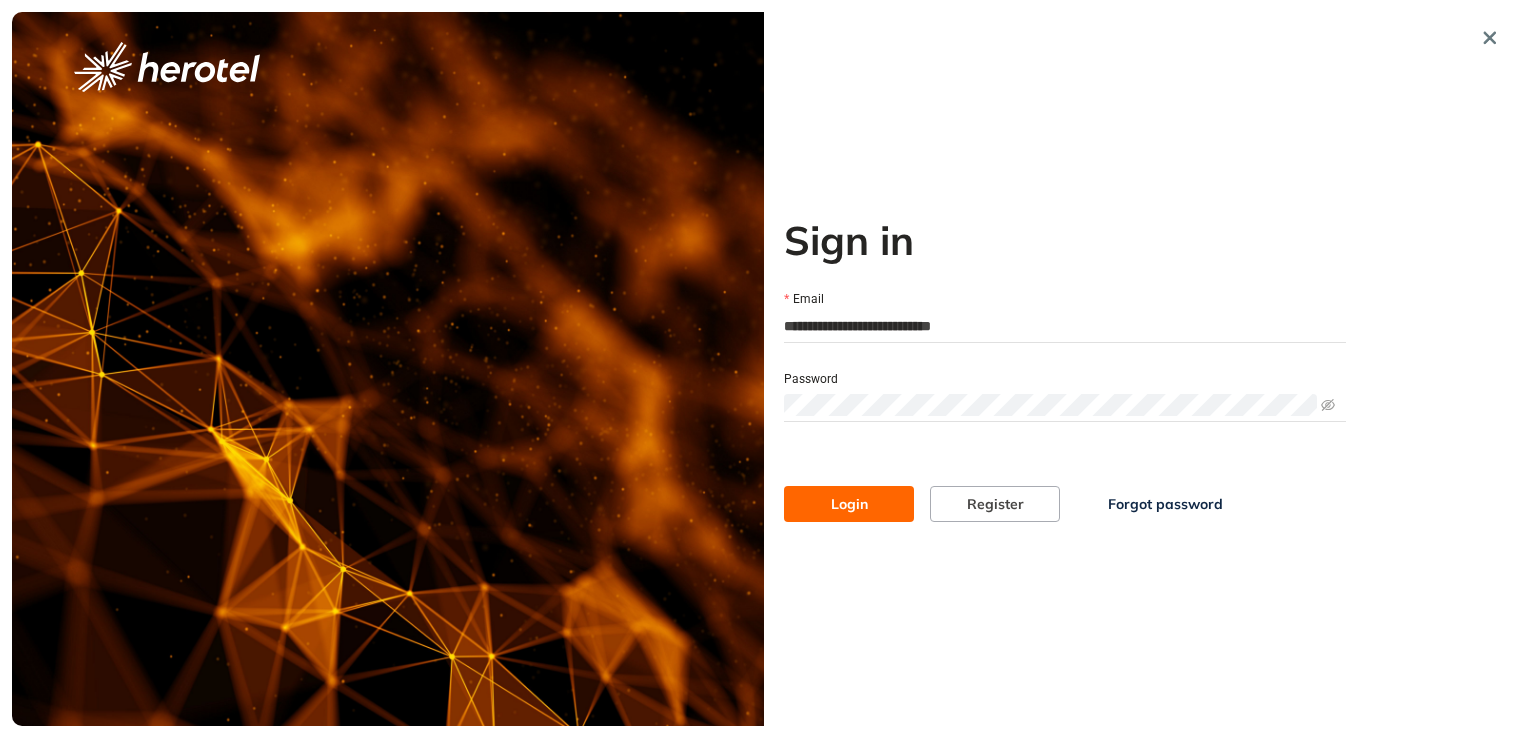 click on "Login" at bounding box center (849, 504) 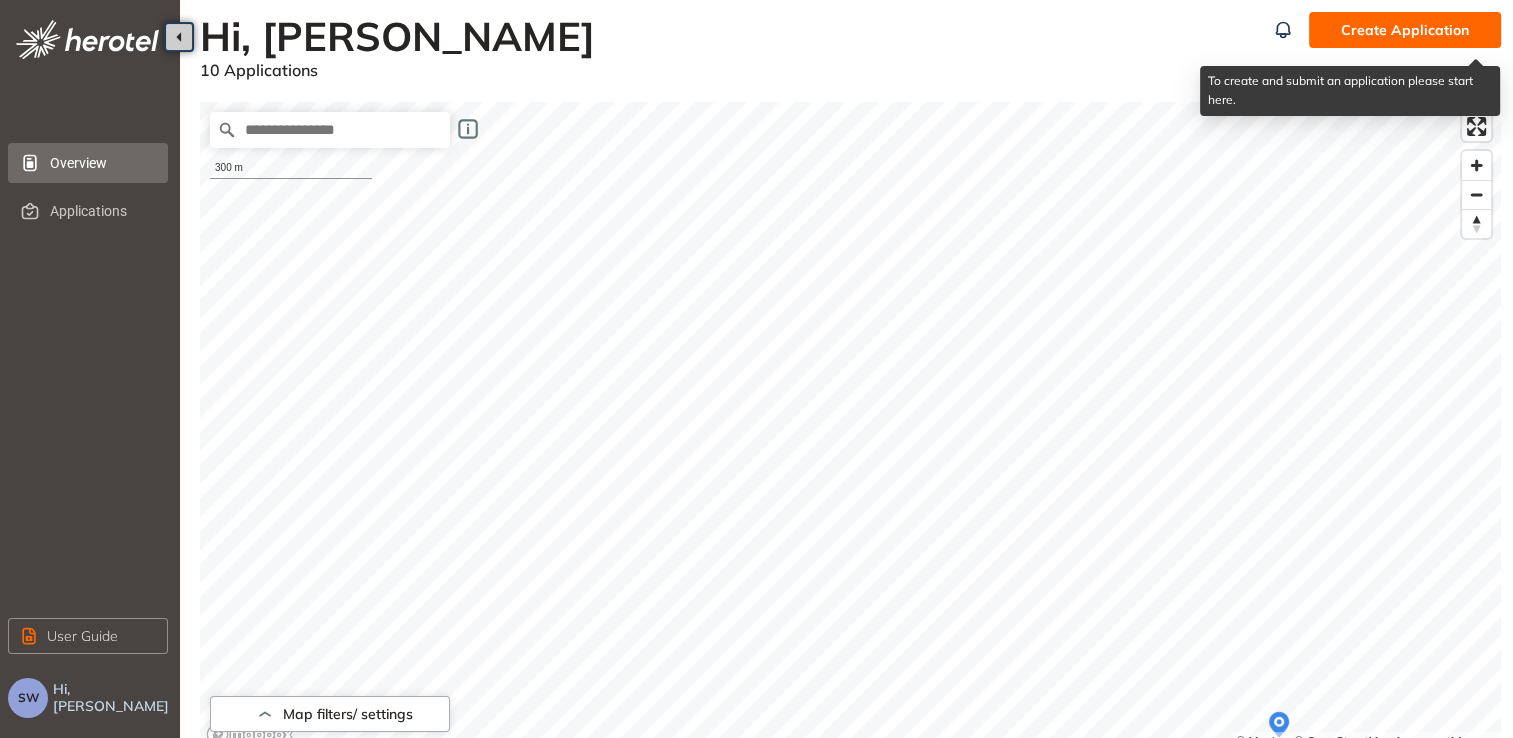 click on "Create Application" at bounding box center [1405, 30] 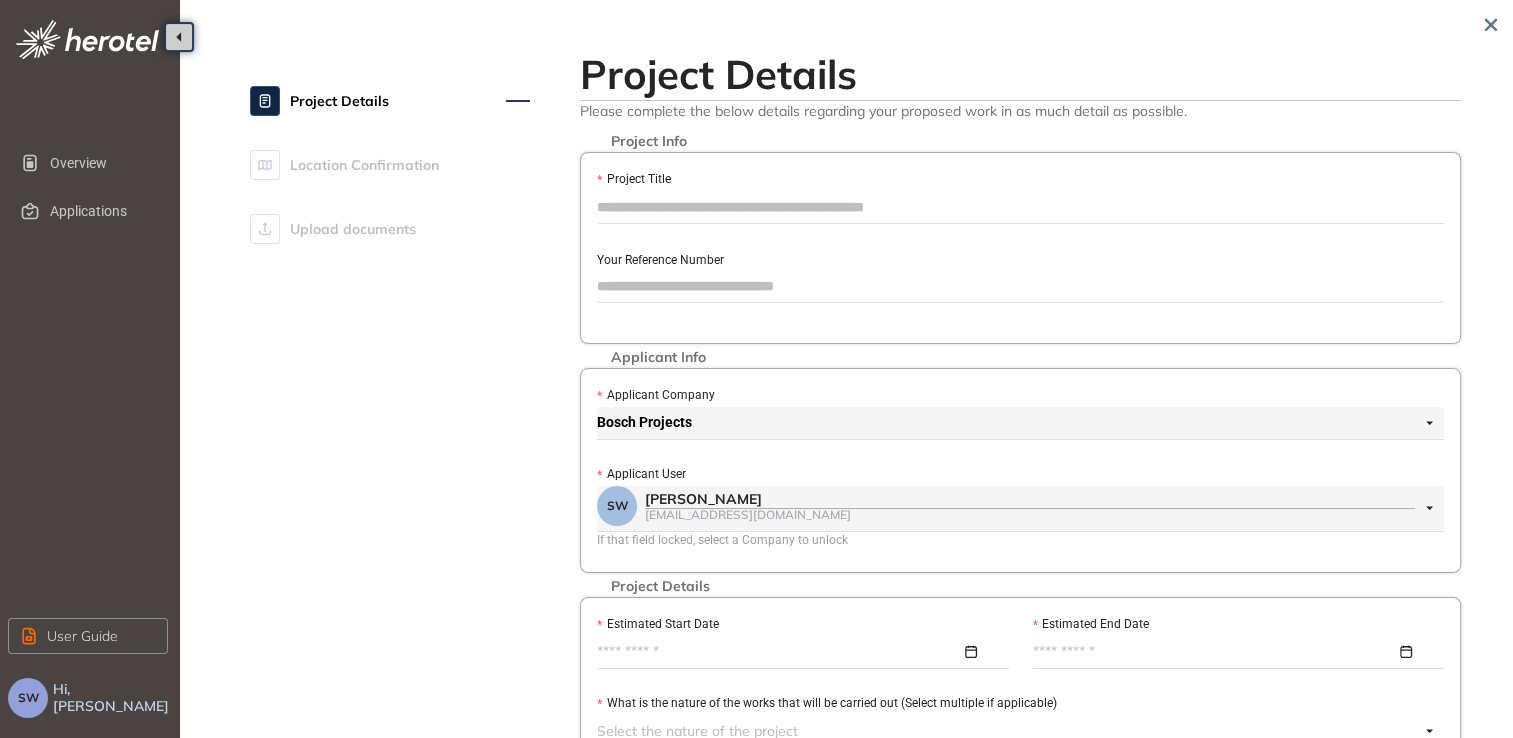click on "Project Title" at bounding box center [1020, 207] 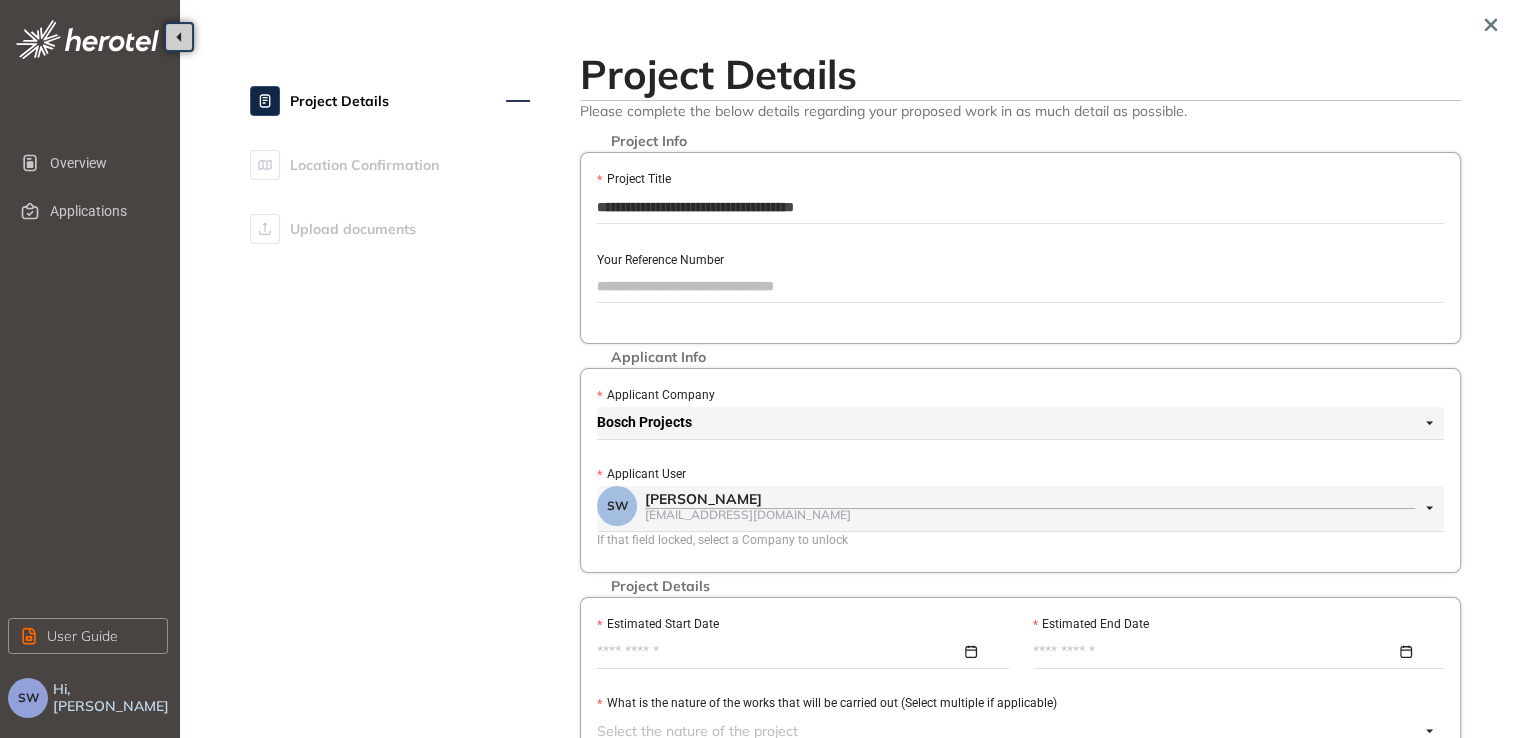 drag, startPoint x: 813, startPoint y: 203, endPoint x: 596, endPoint y: 206, distance: 217.02074 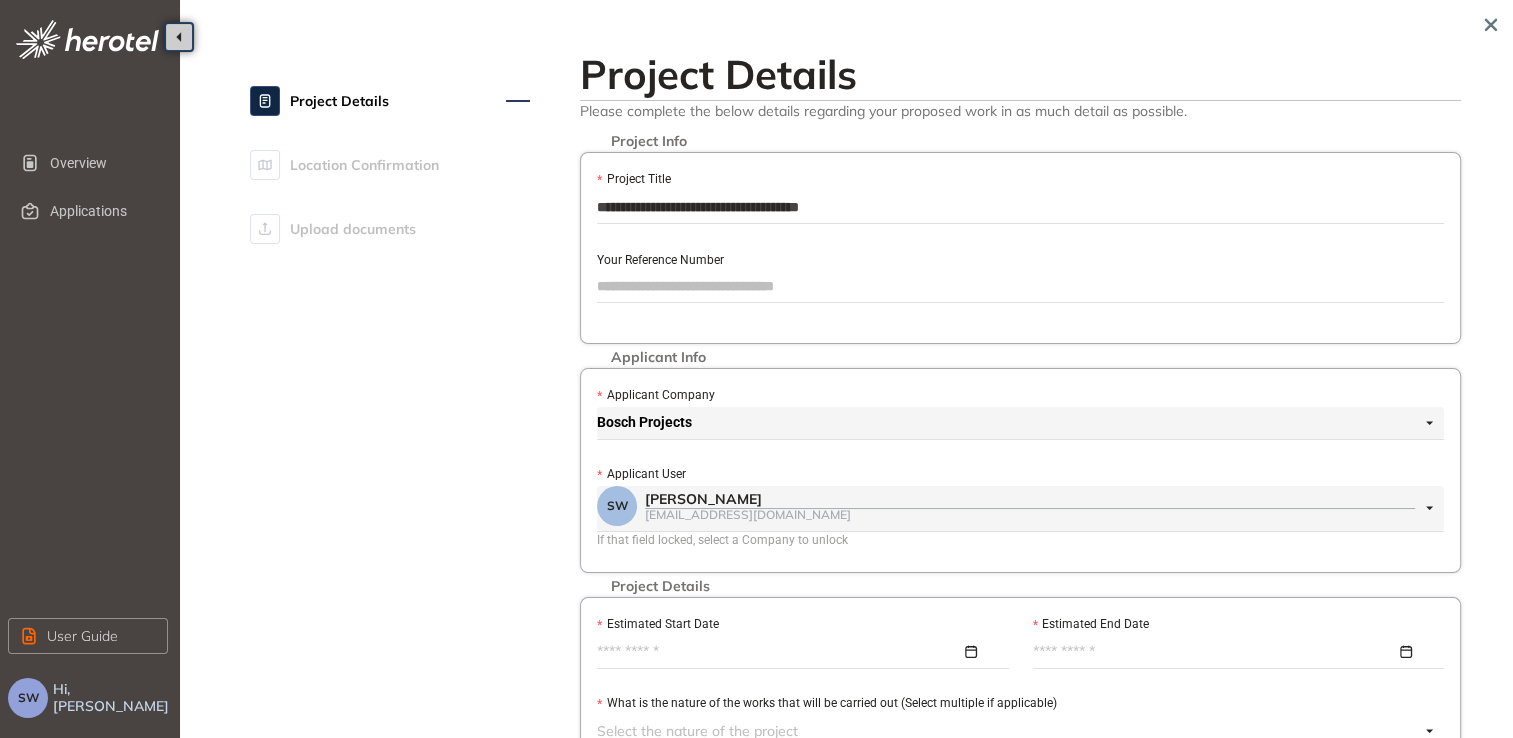 drag, startPoint x: 879, startPoint y: 206, endPoint x: 598, endPoint y: 218, distance: 281.2561 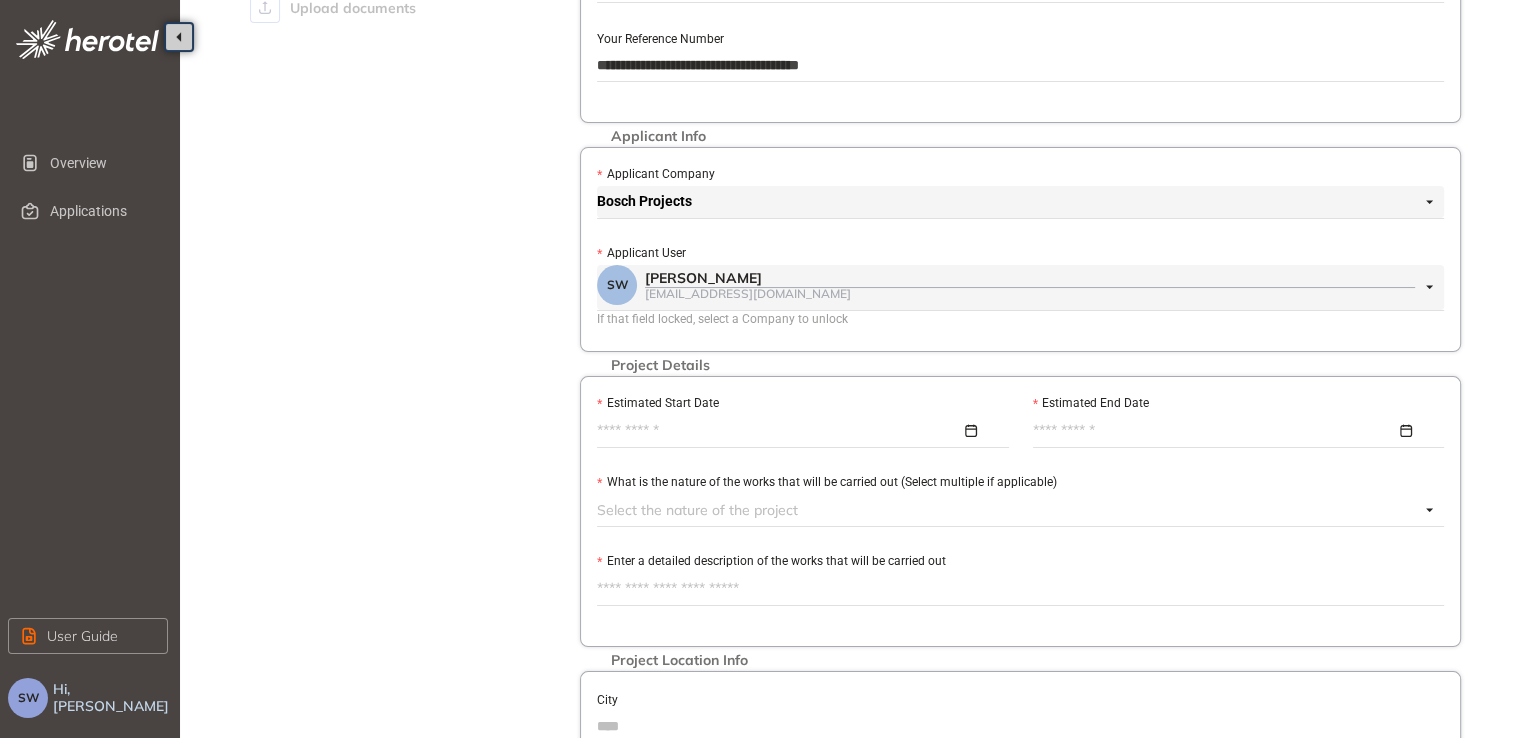 scroll, scrollTop: 300, scrollLeft: 0, axis: vertical 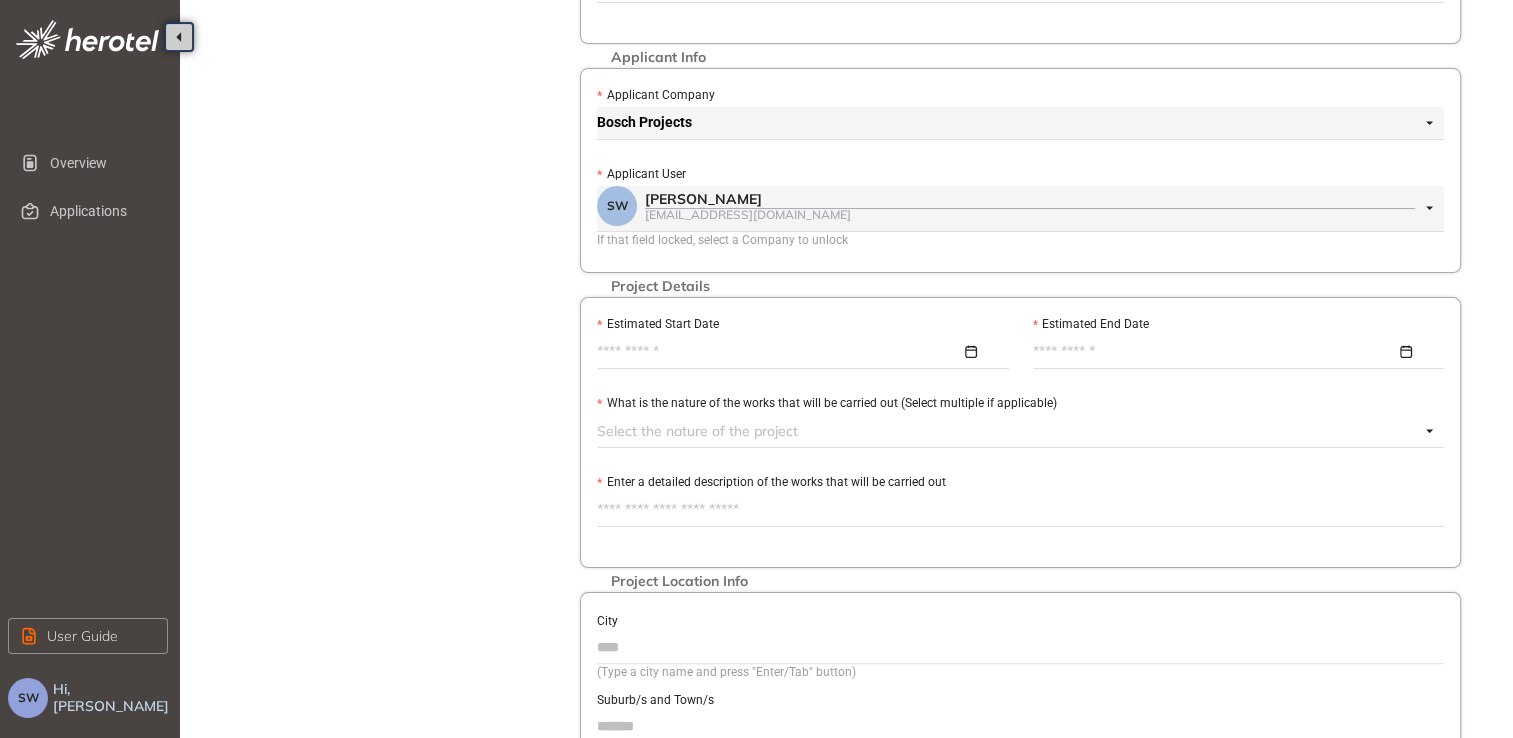 type on "**********" 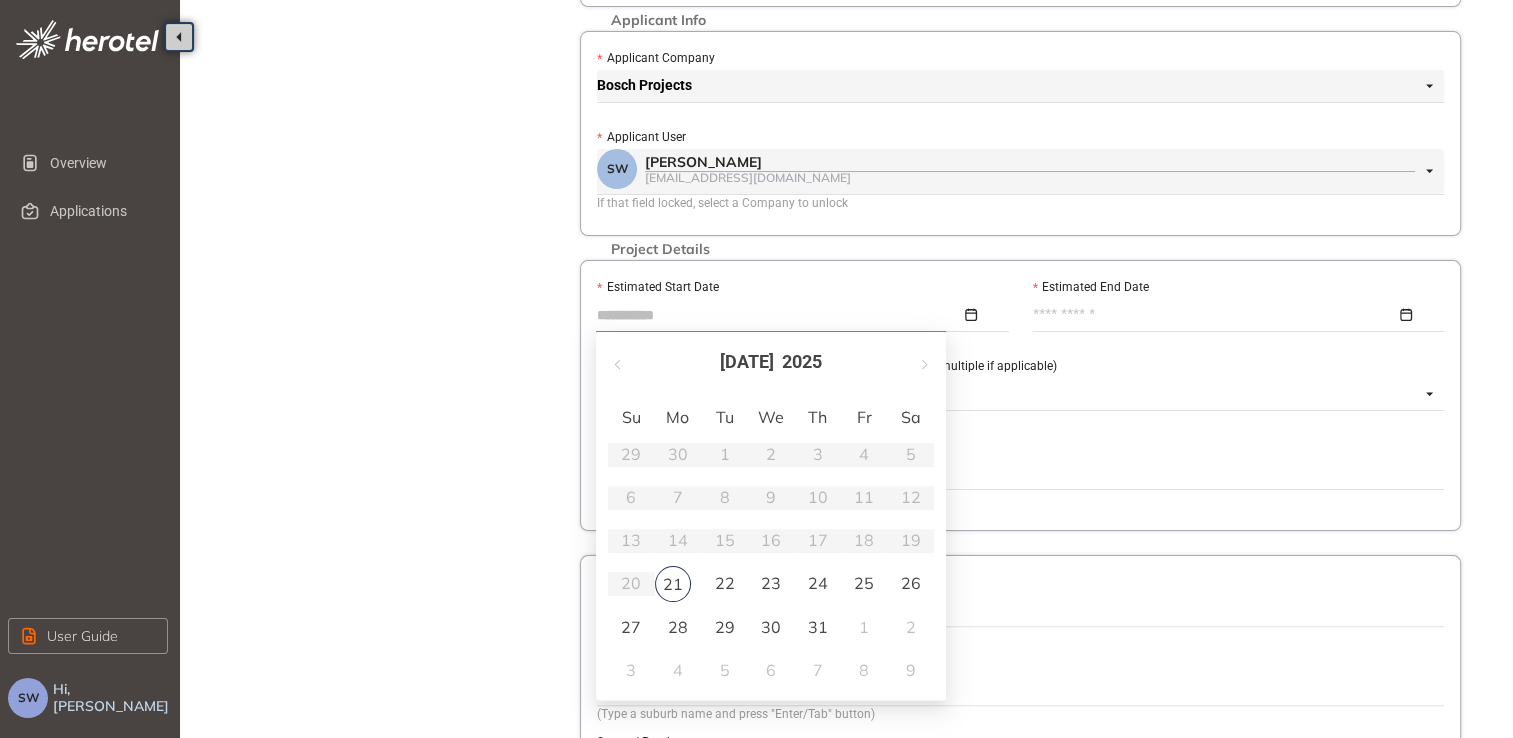 scroll, scrollTop: 400, scrollLeft: 0, axis: vertical 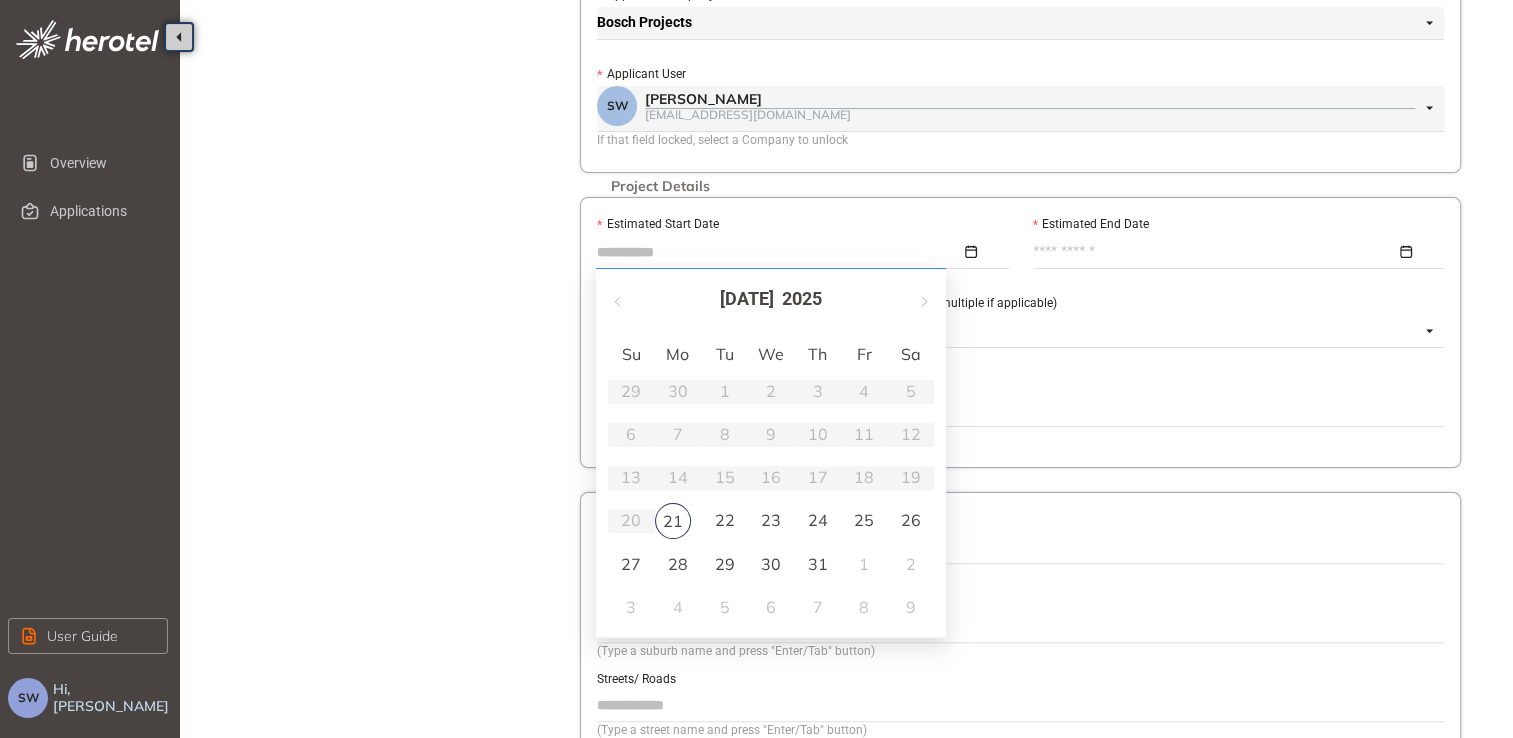 type on "**********" 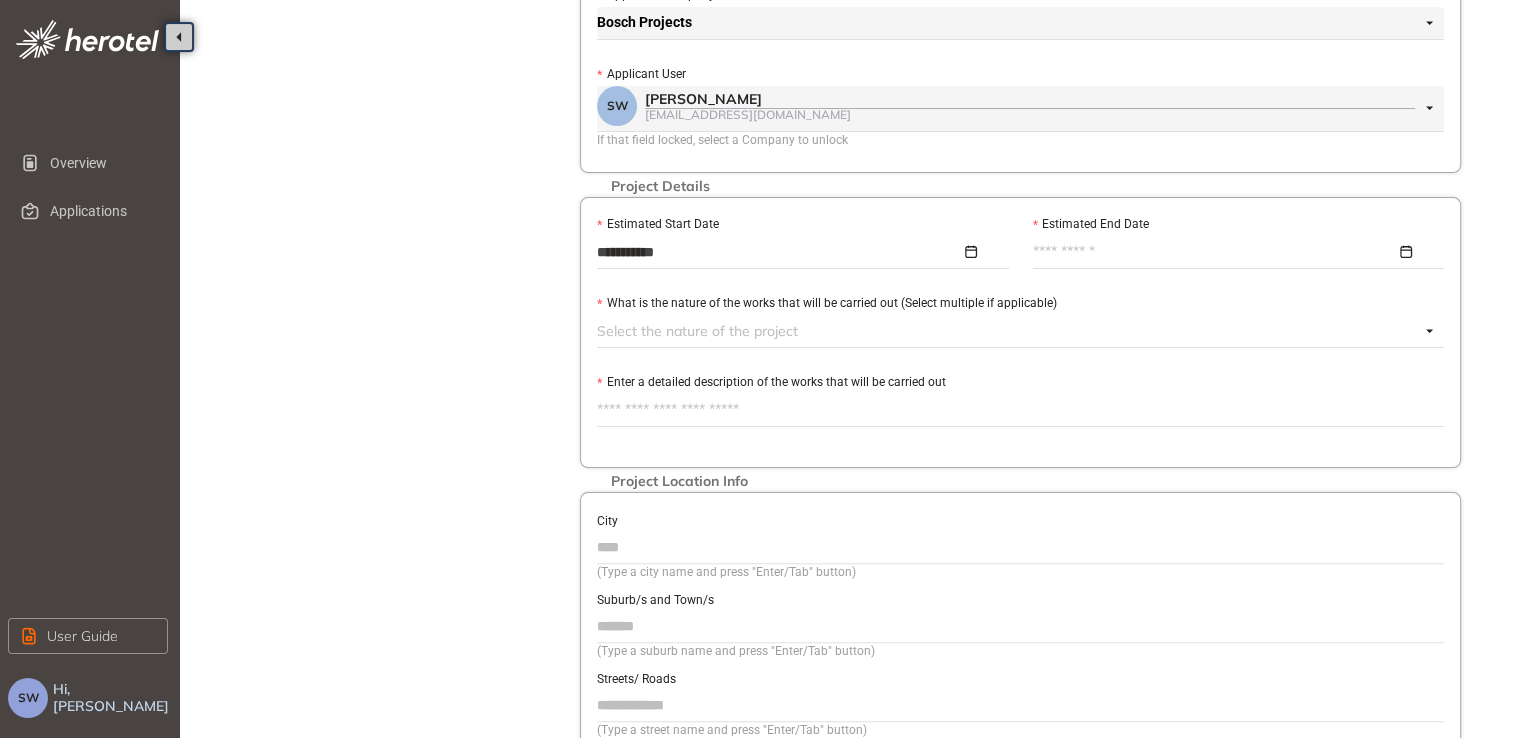 click at bounding box center (1233, 252) 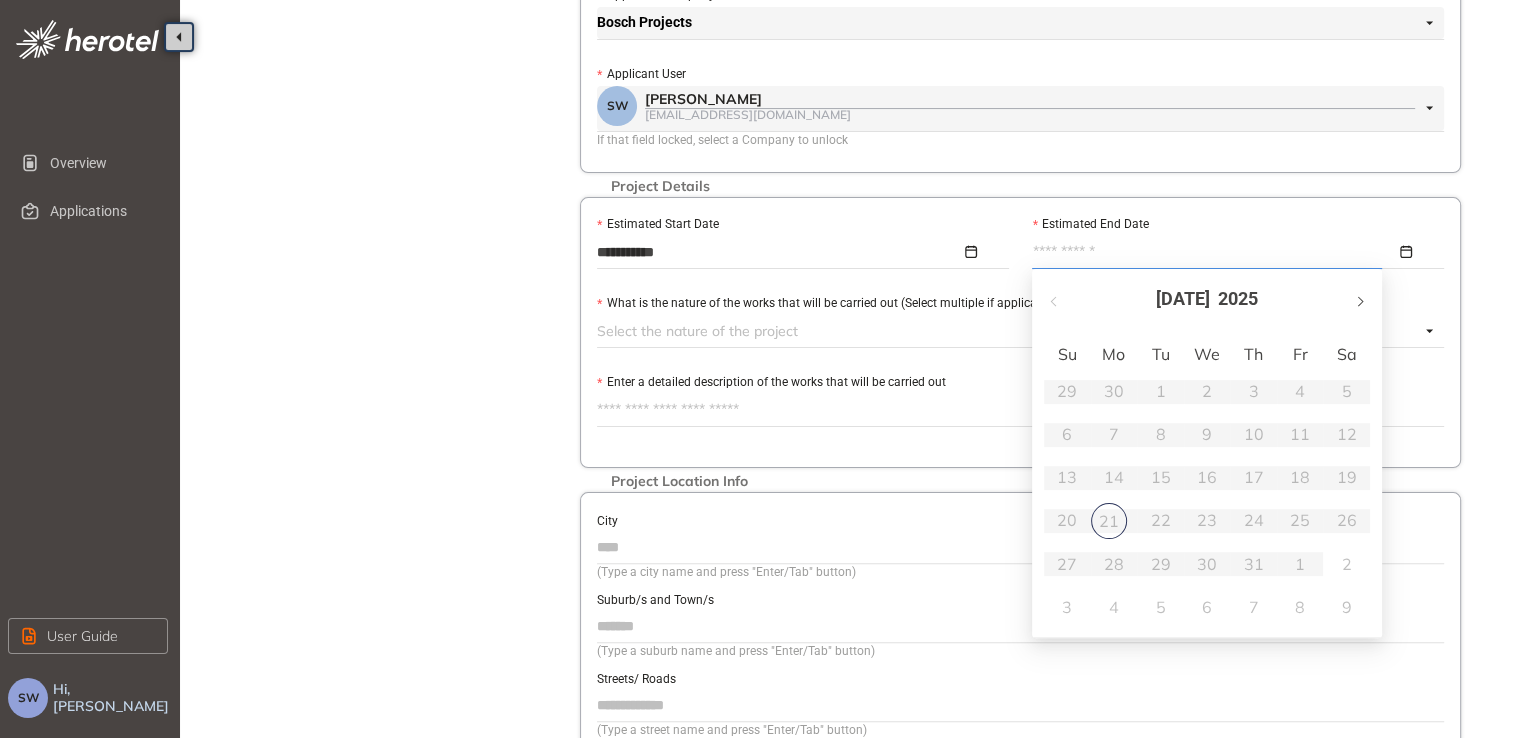 click at bounding box center [1359, 301] 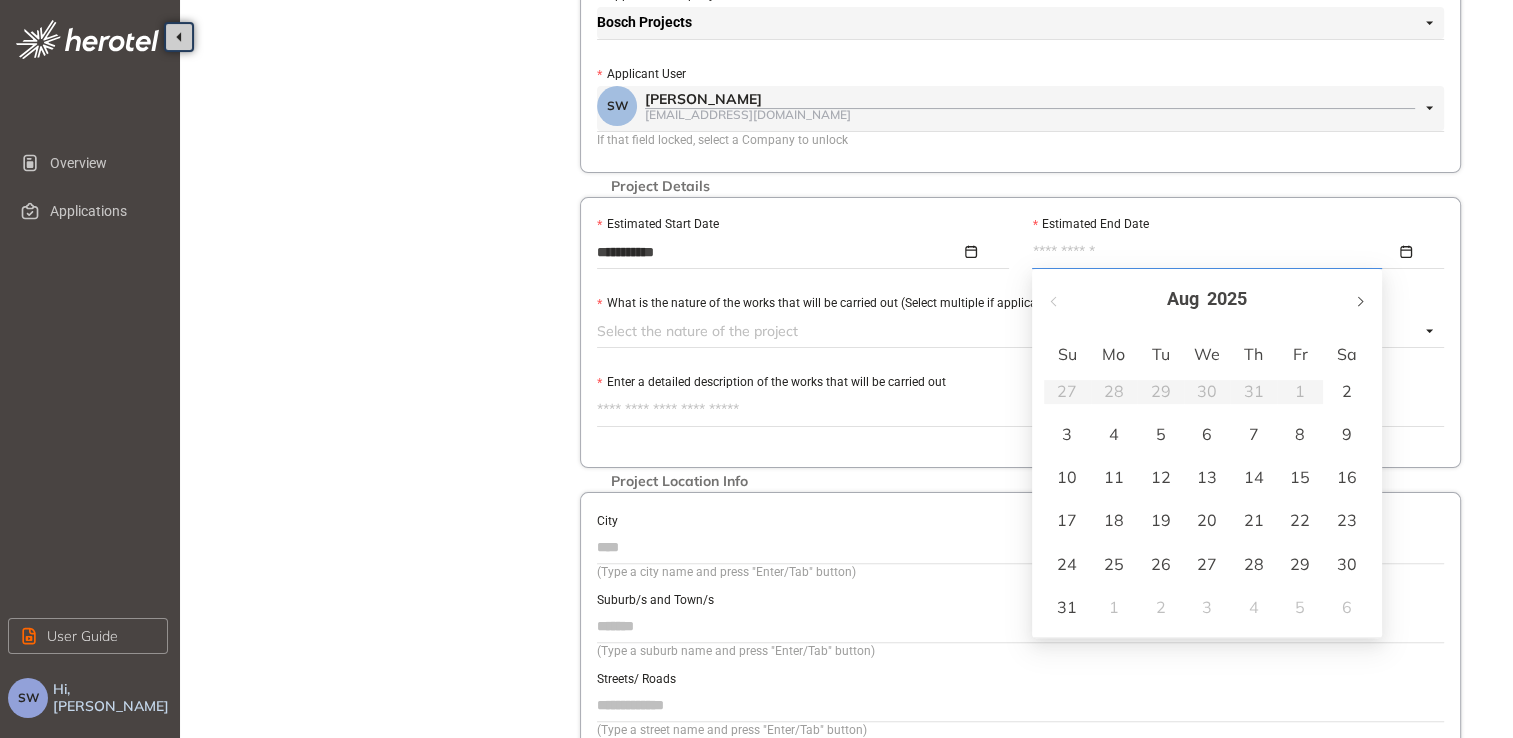 click at bounding box center [1359, 301] 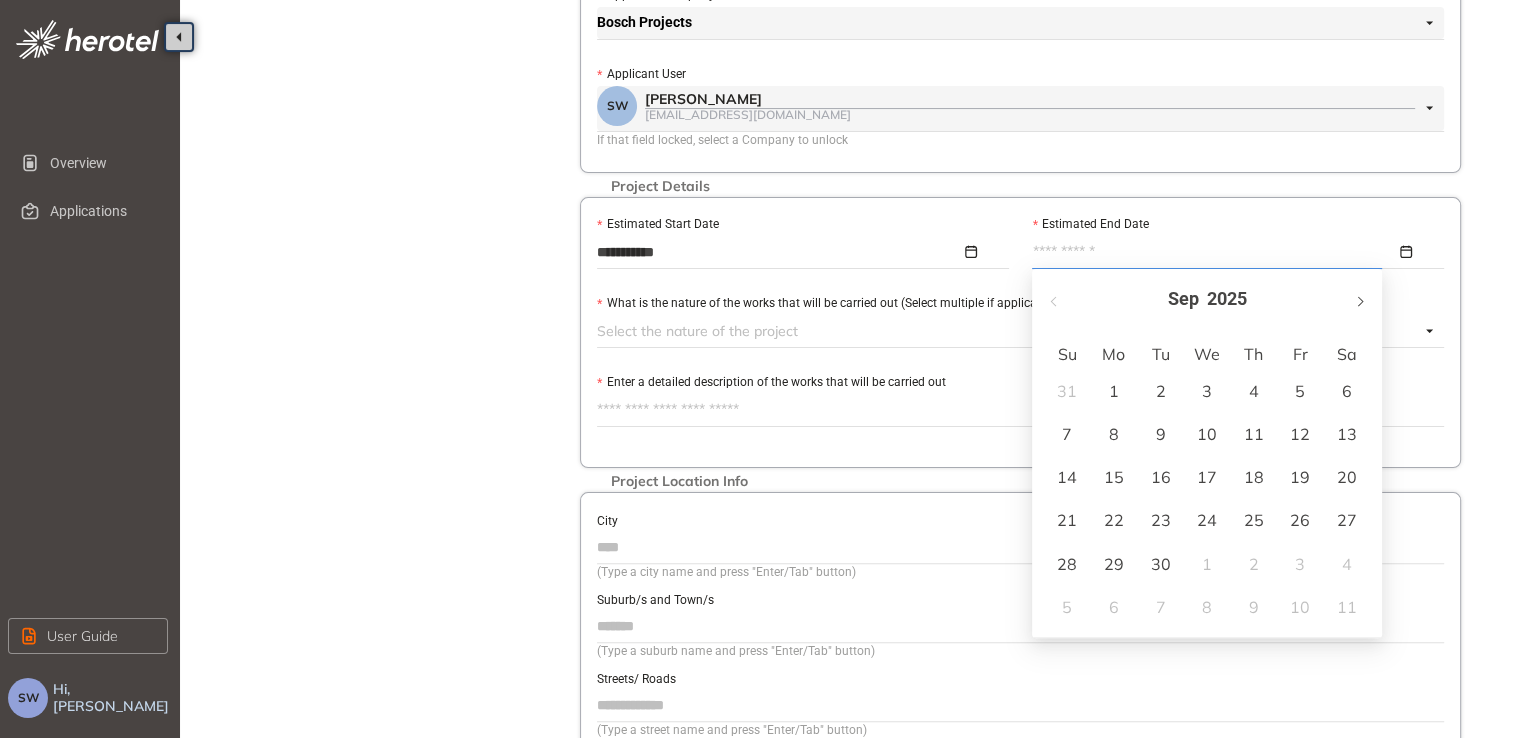 click at bounding box center (1359, 301) 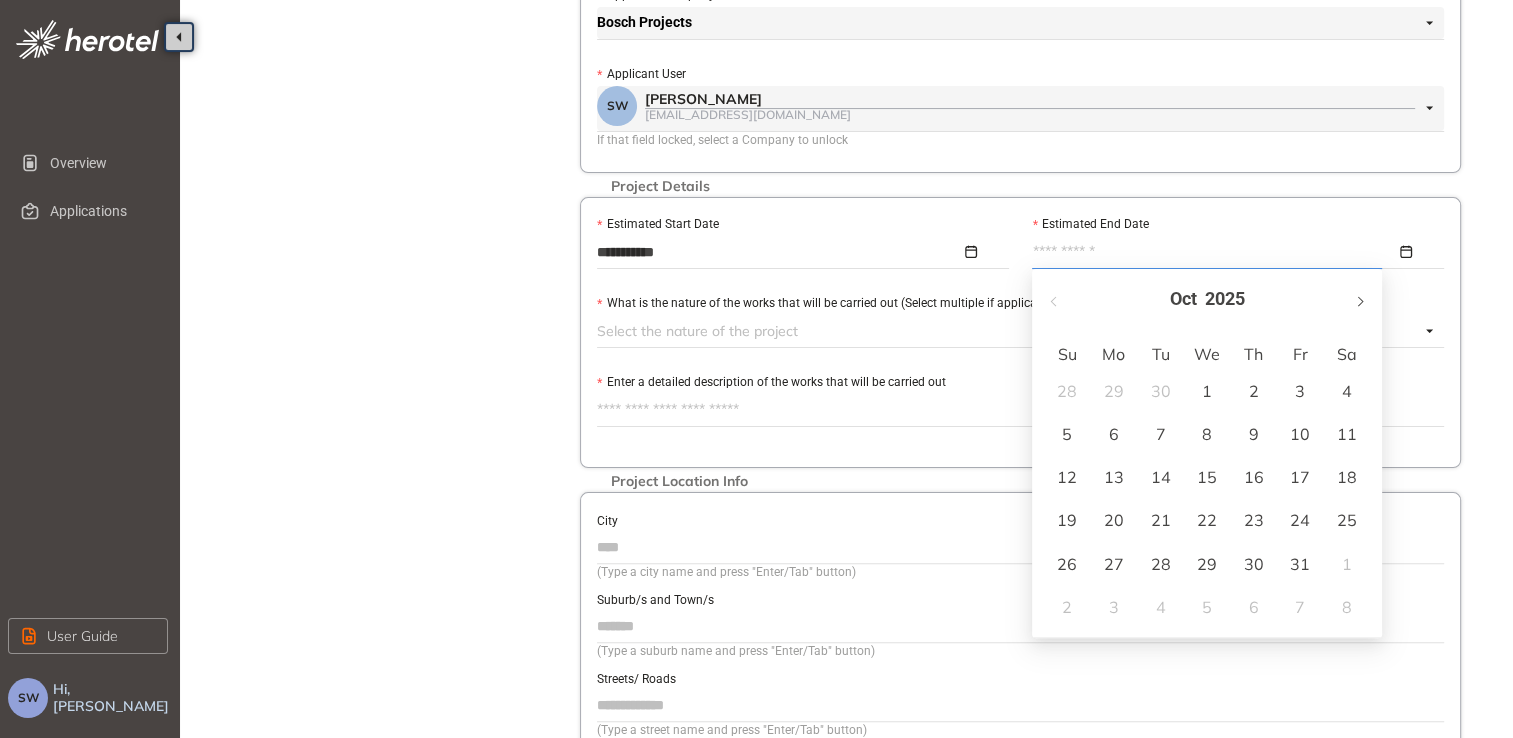 click at bounding box center [1359, 301] 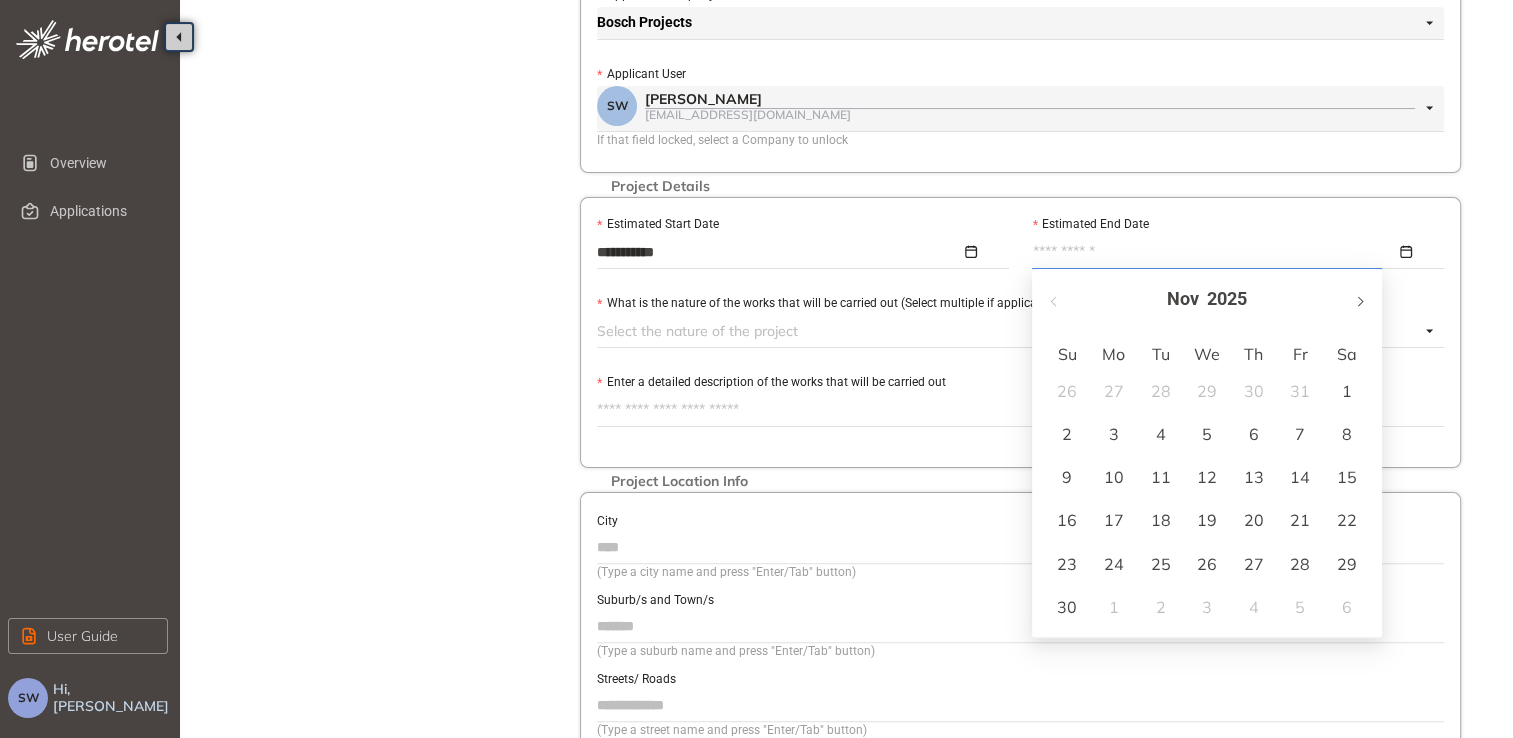 click at bounding box center [1359, 301] 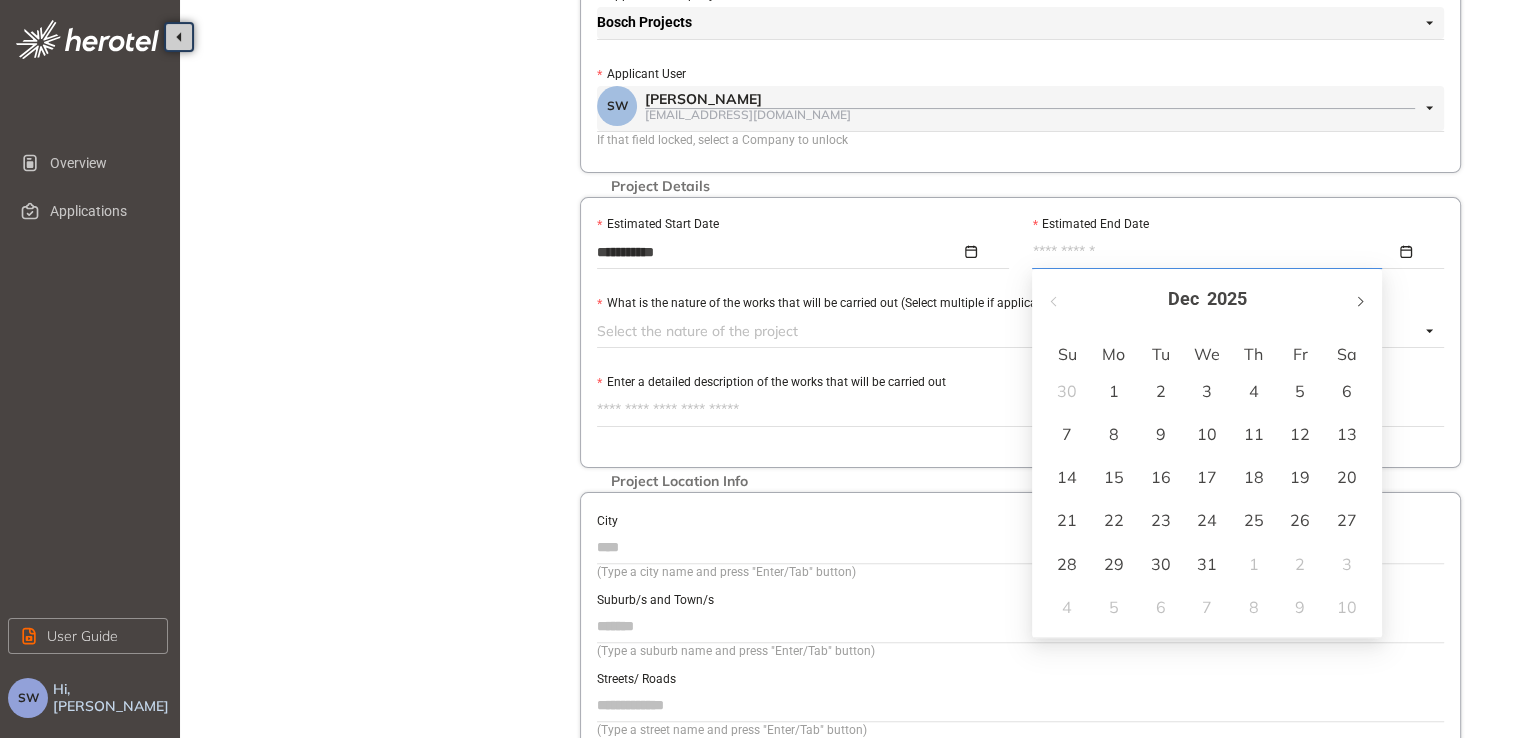 click at bounding box center [1359, 301] 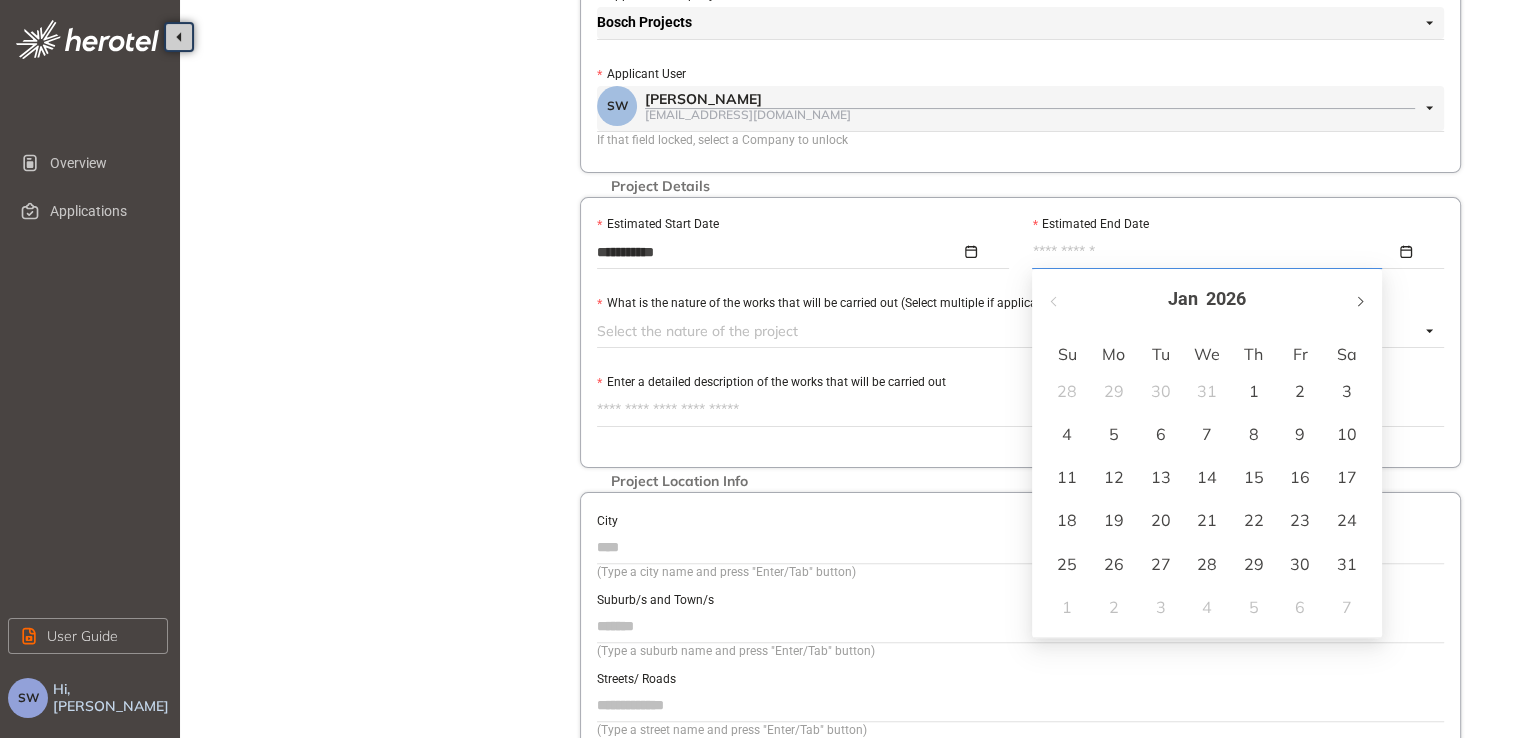 click at bounding box center [1359, 301] 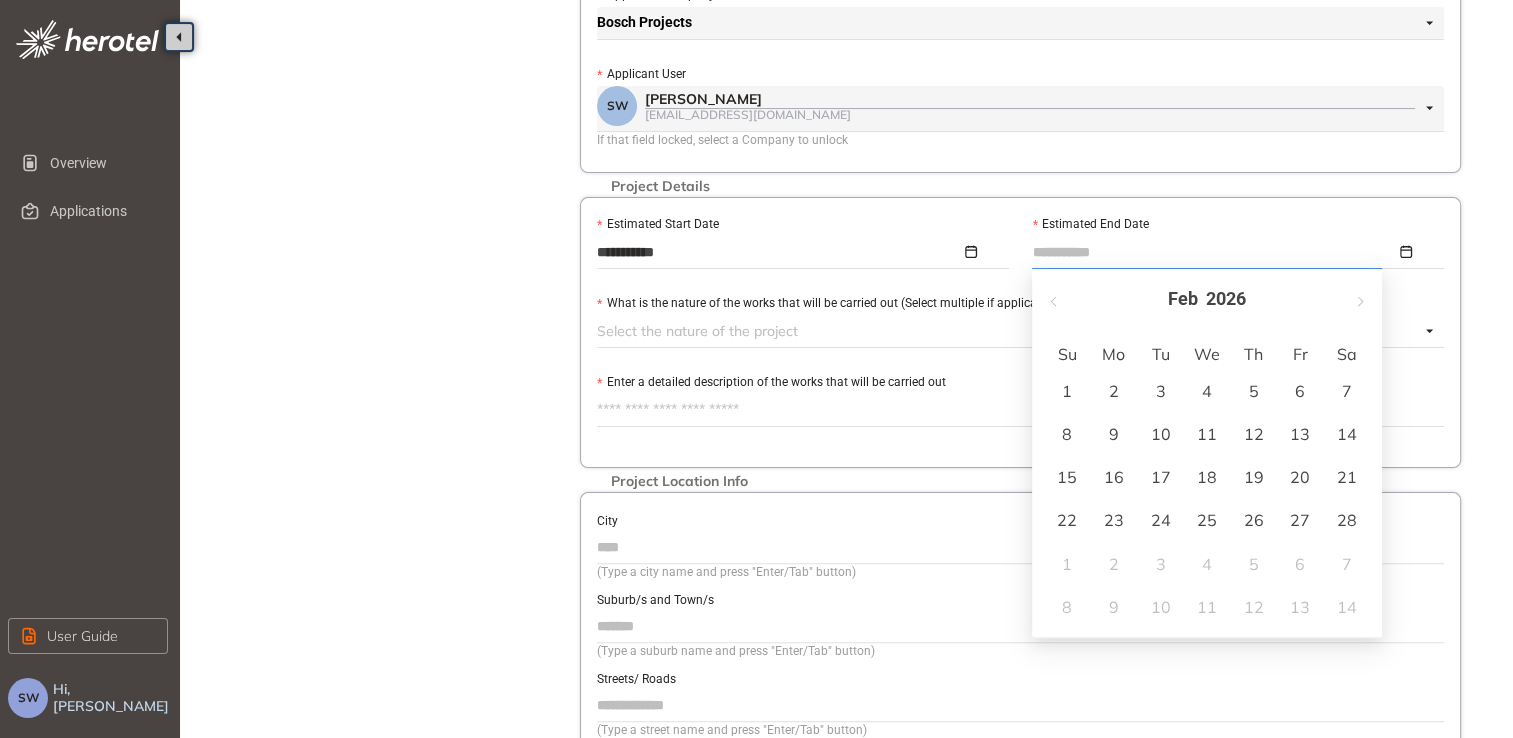 type on "**********" 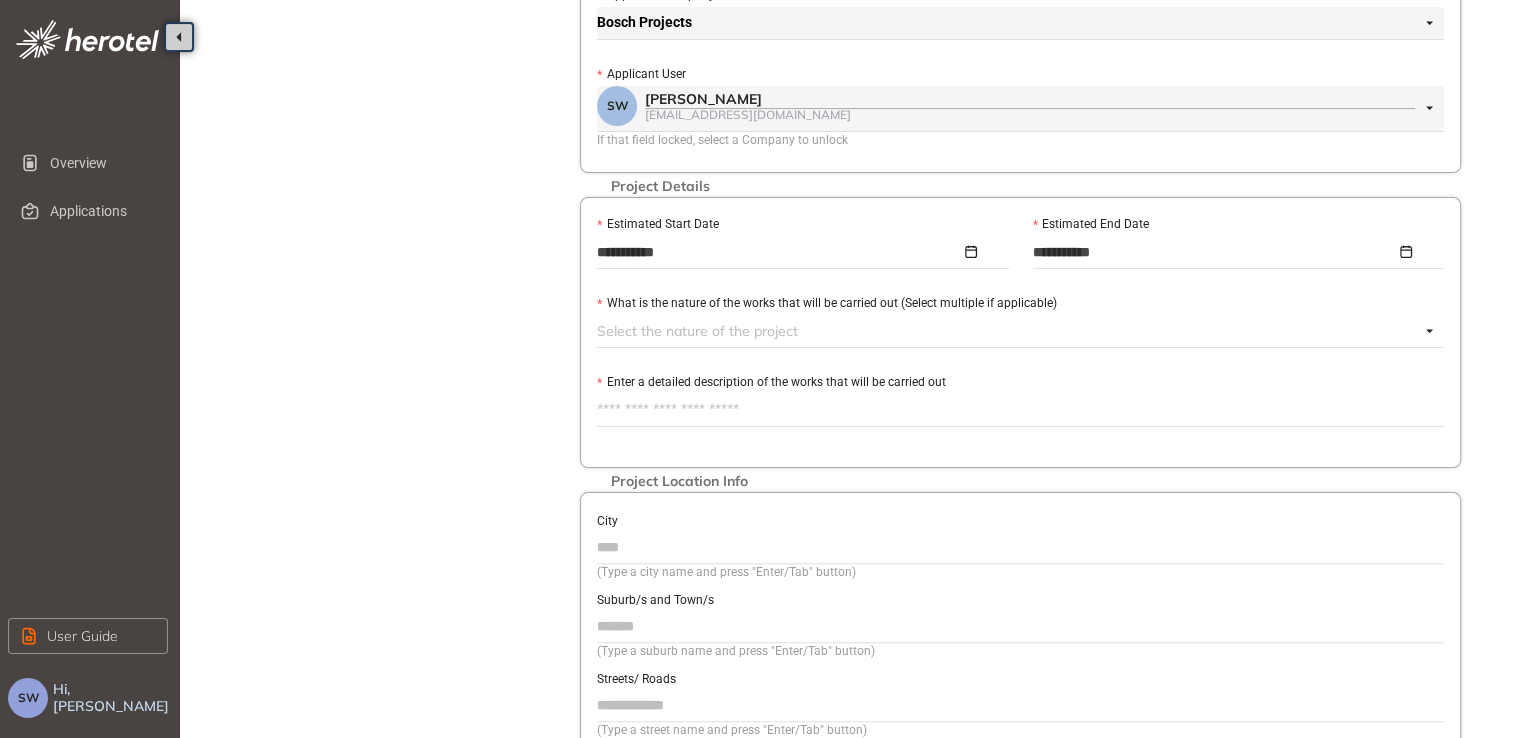 click at bounding box center [1008, 331] 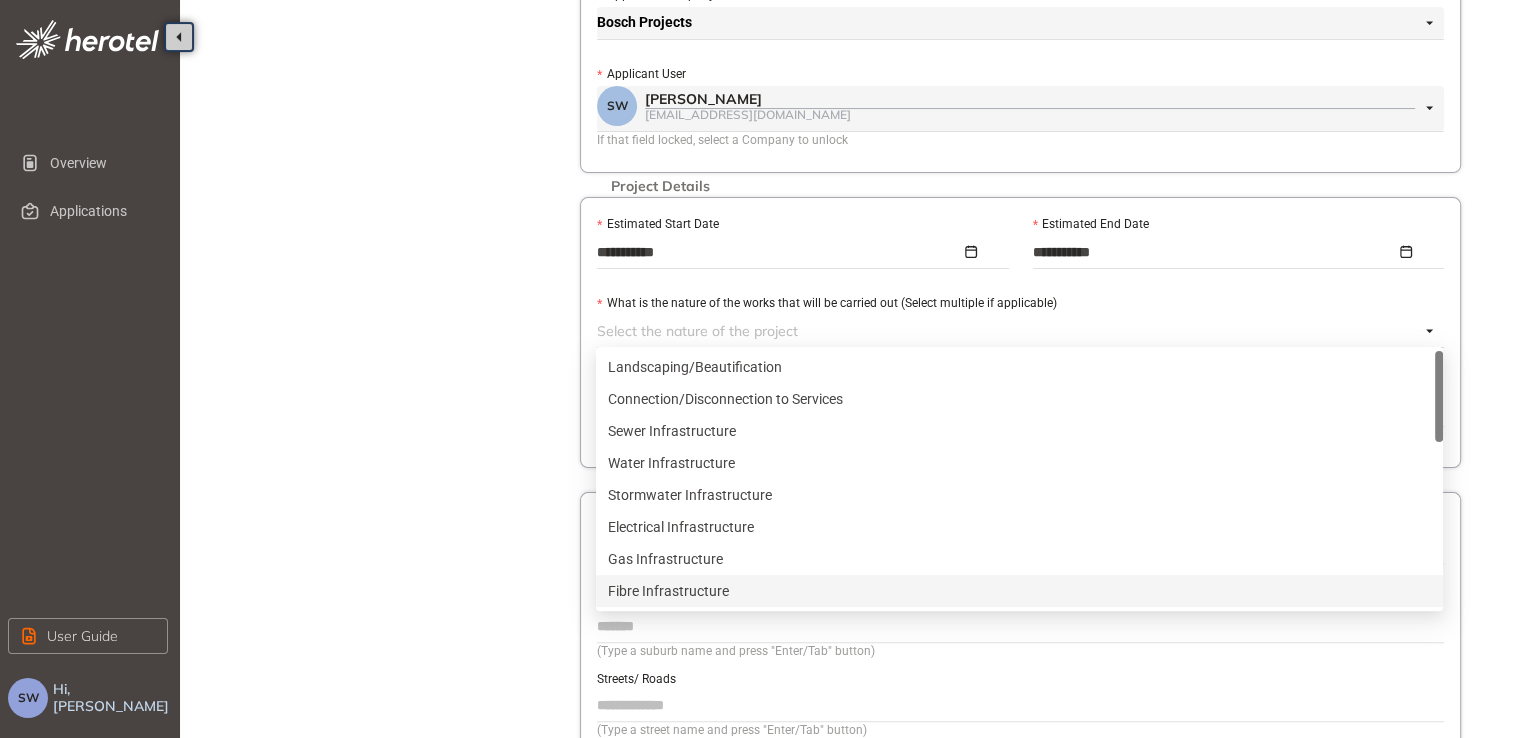 click on "Fibre Infrastructure" at bounding box center [1019, 591] 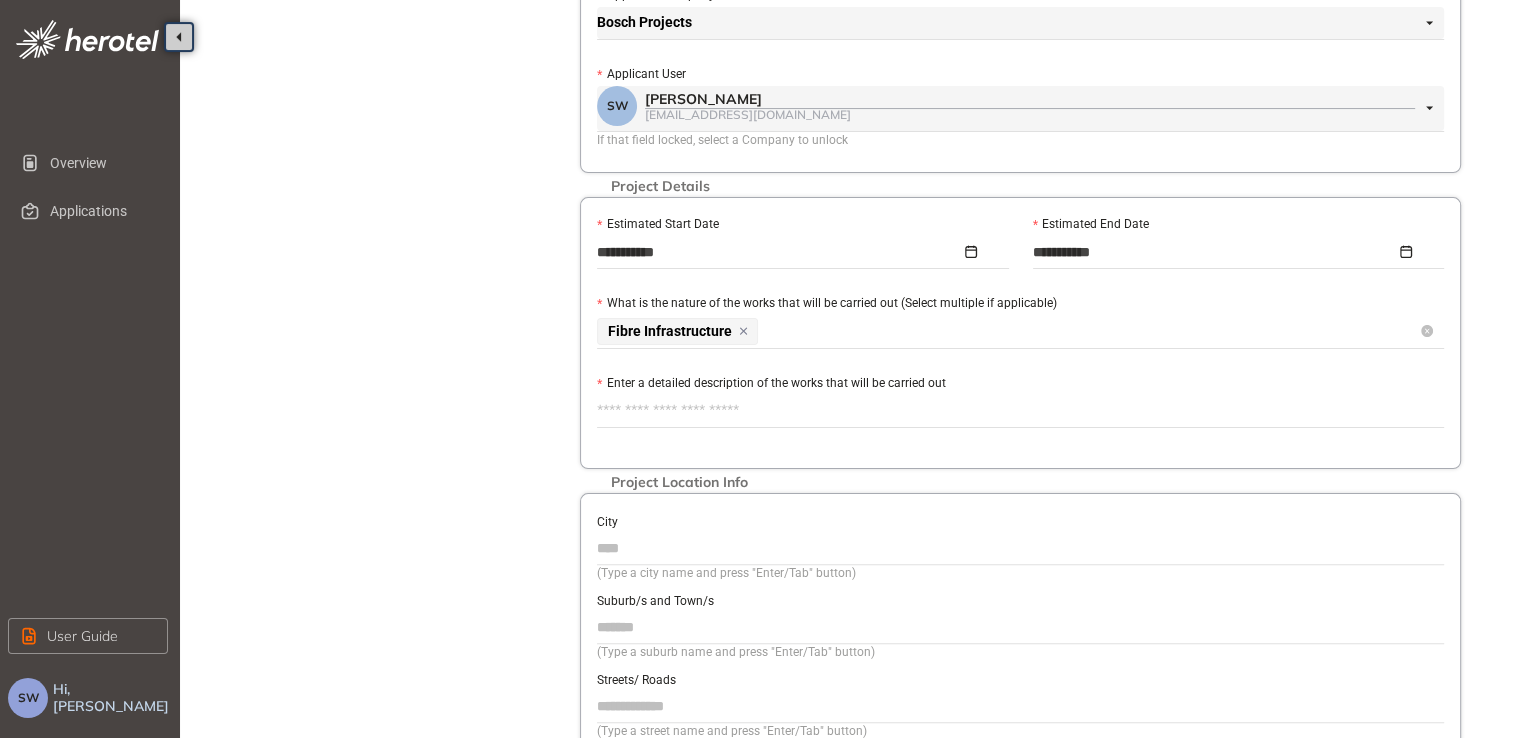 click on "Fibre Infrastructure" at bounding box center [1008, 331] 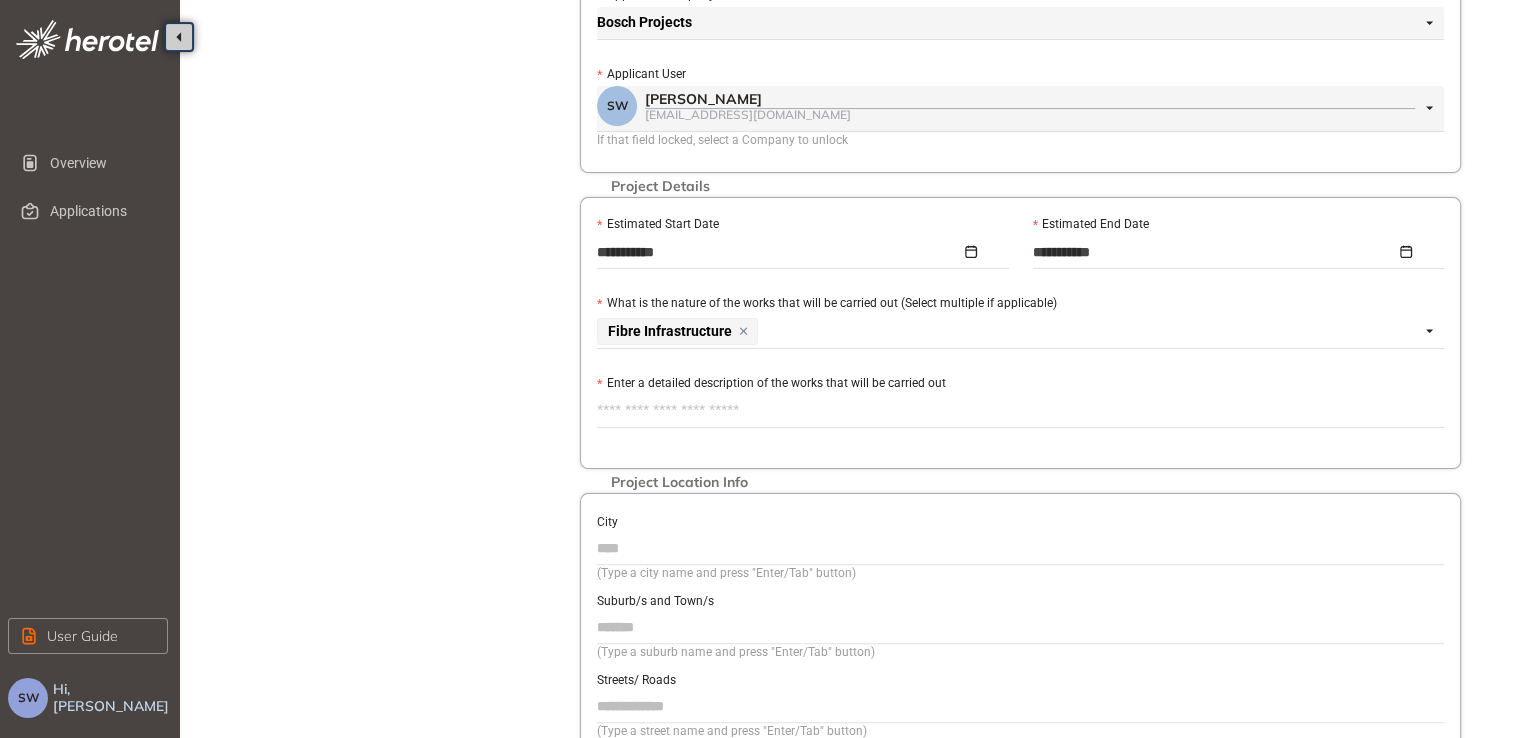 click on "Enter a detailed description of the works that will be carried out" at bounding box center (1020, 411) 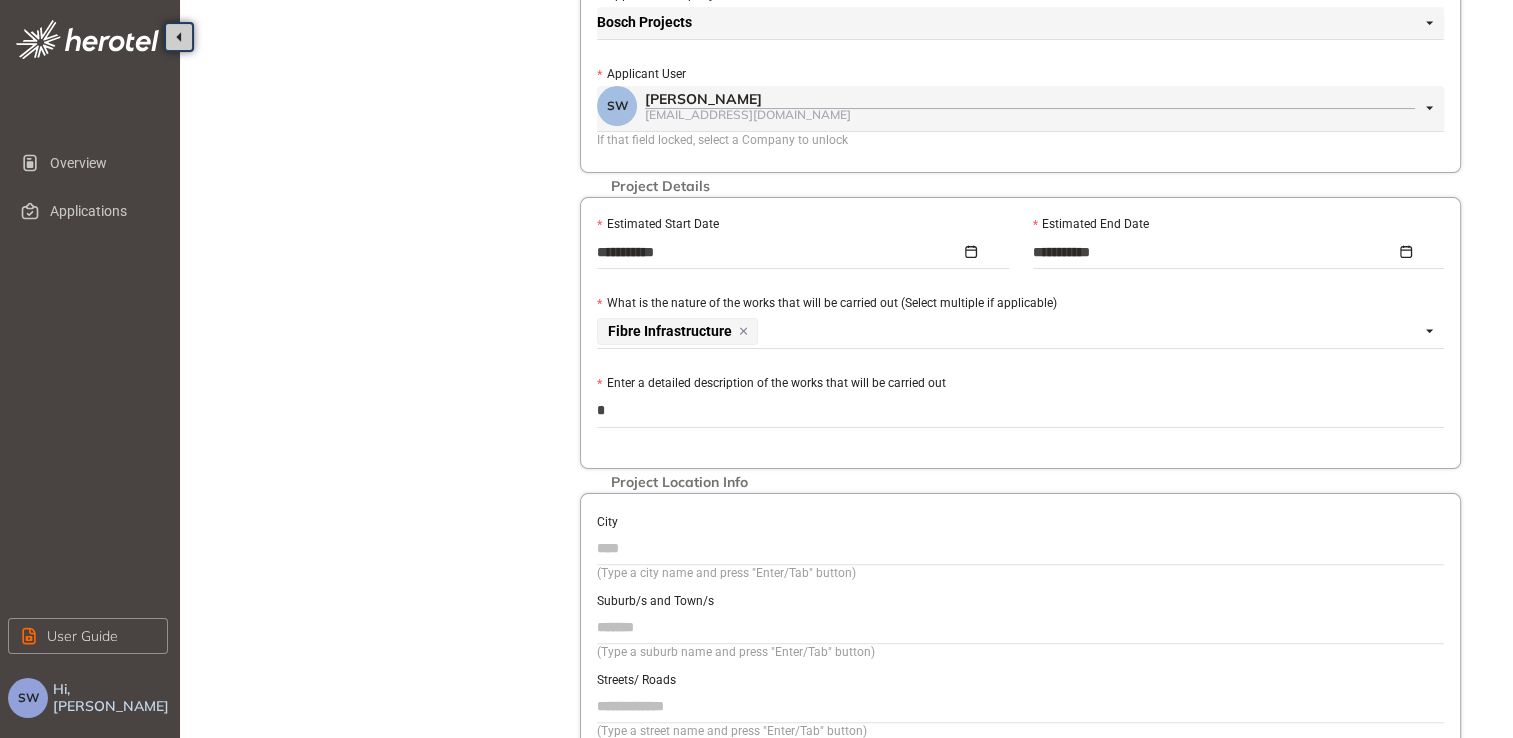 type on "**" 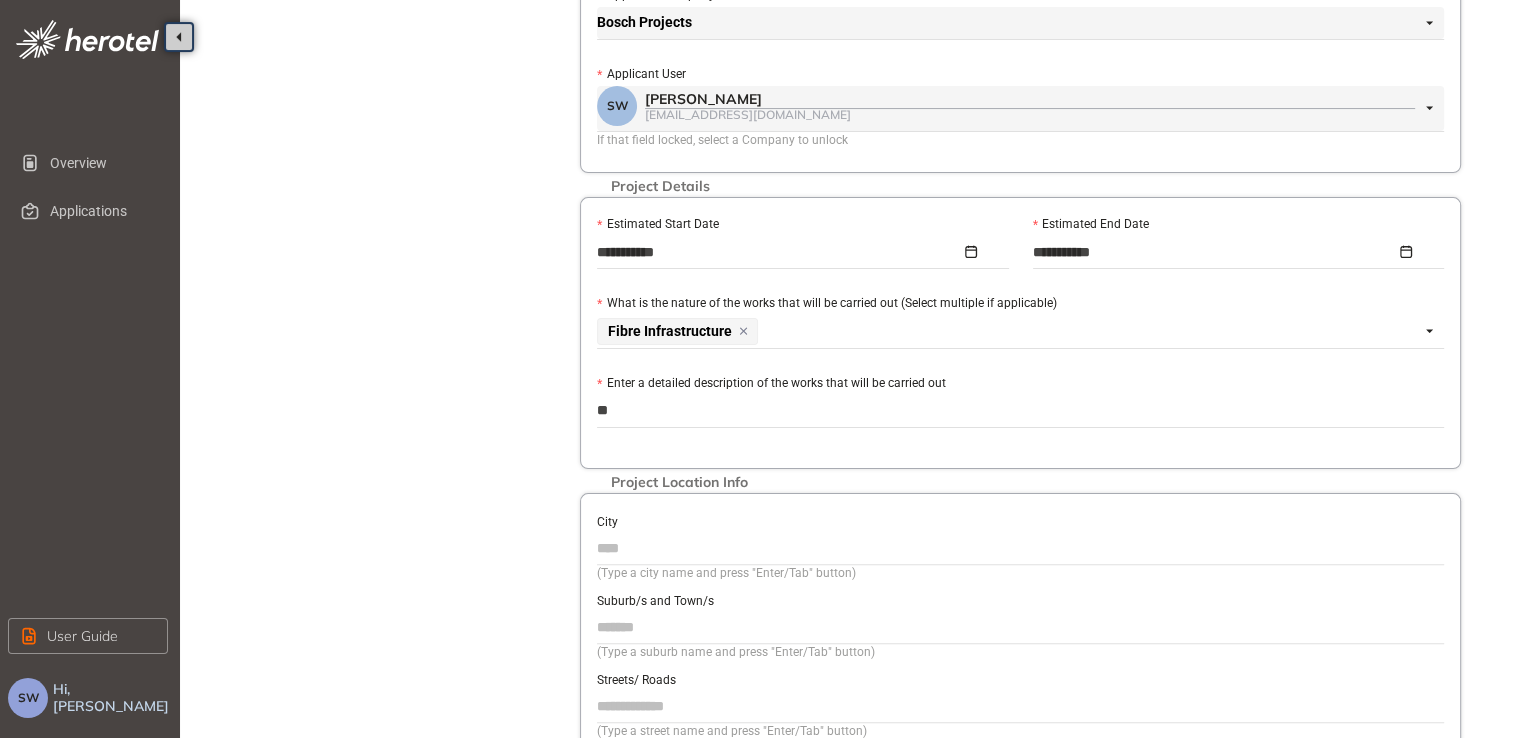 type on "***" 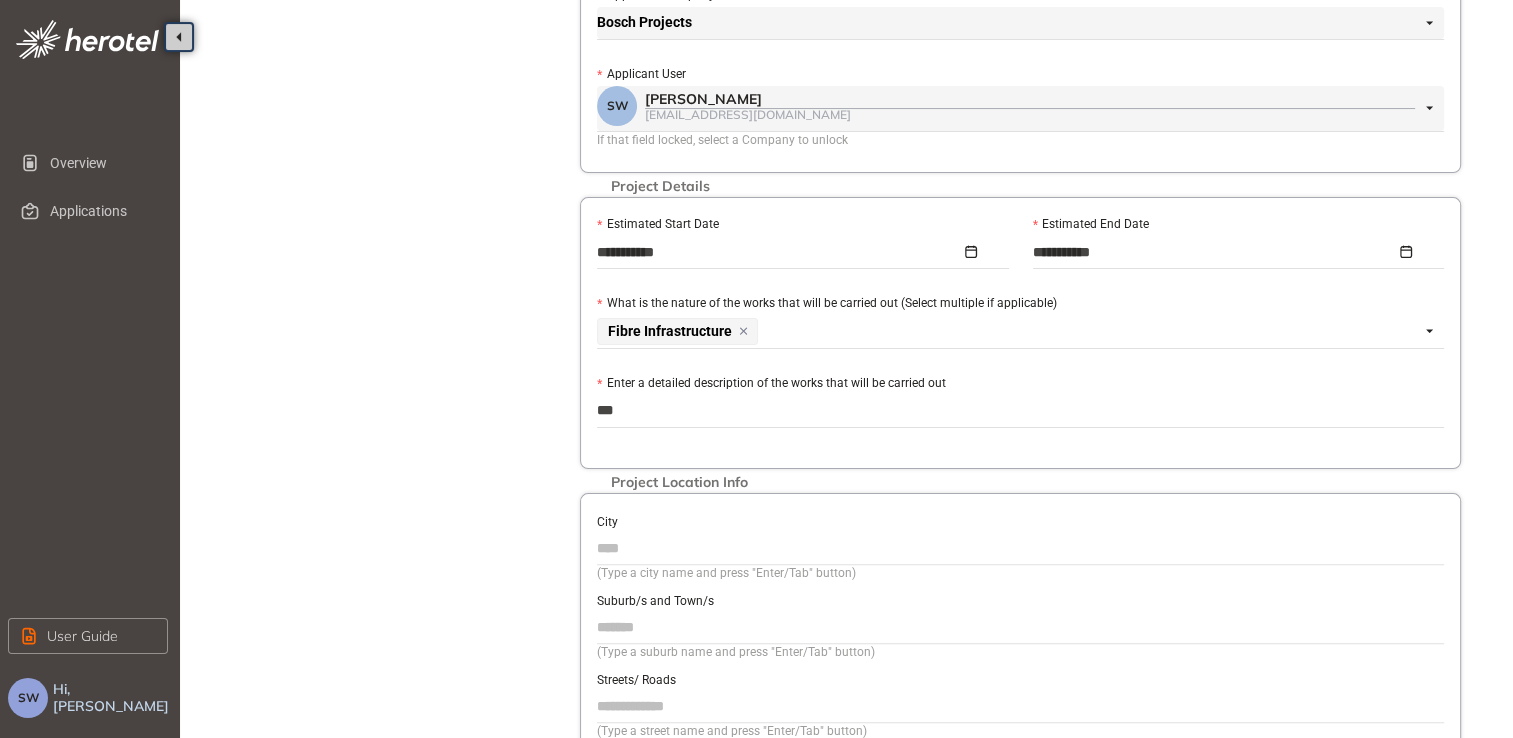 type on "****" 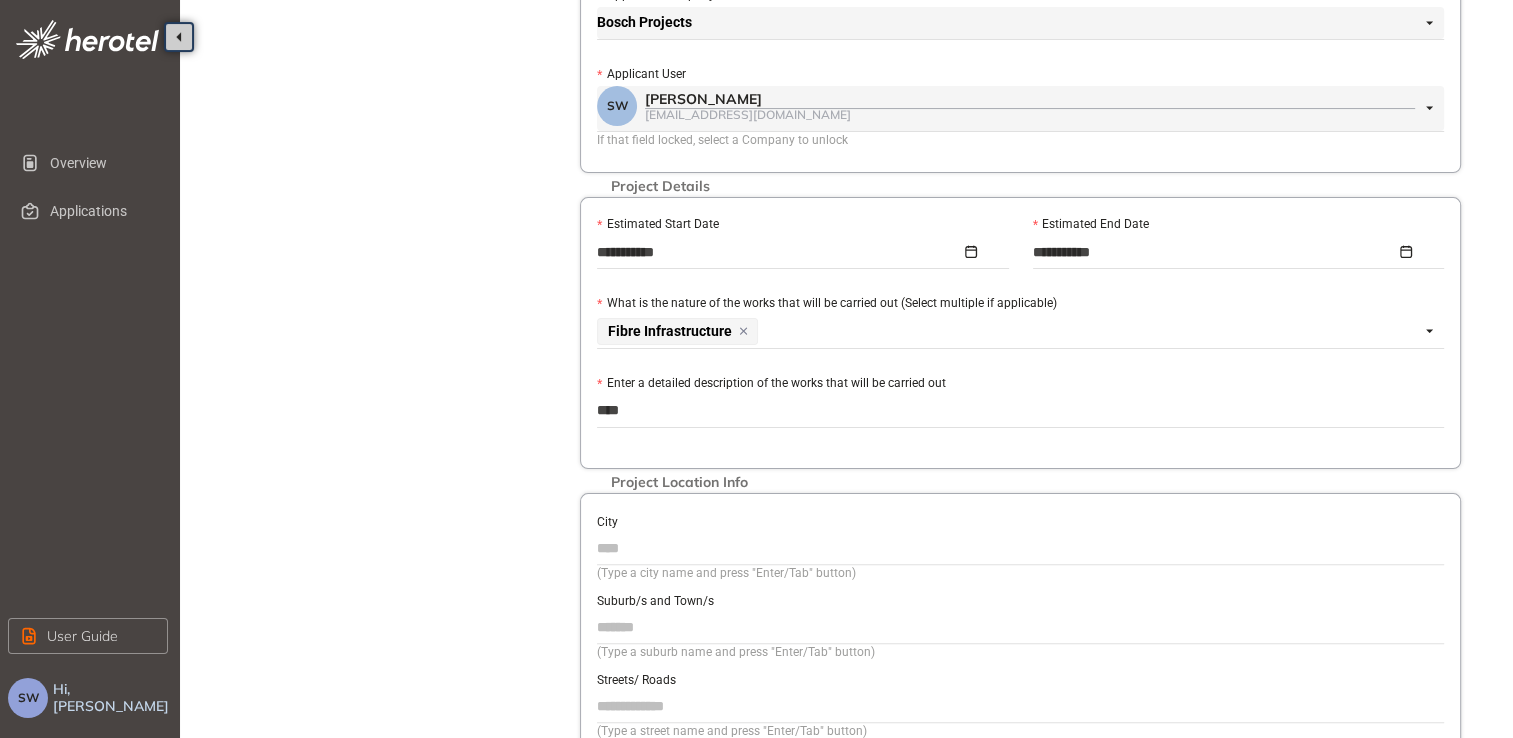 type on "*****" 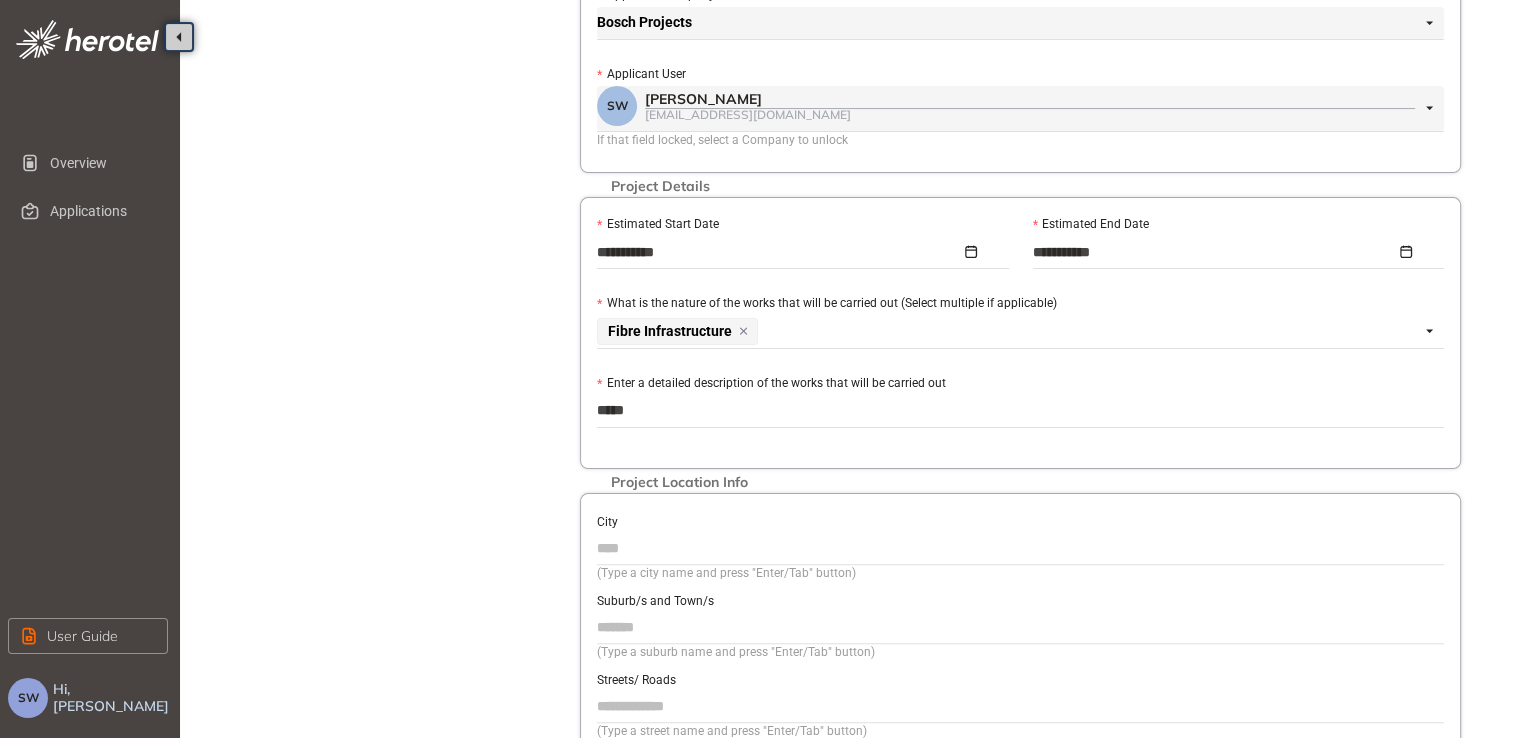 type on "******" 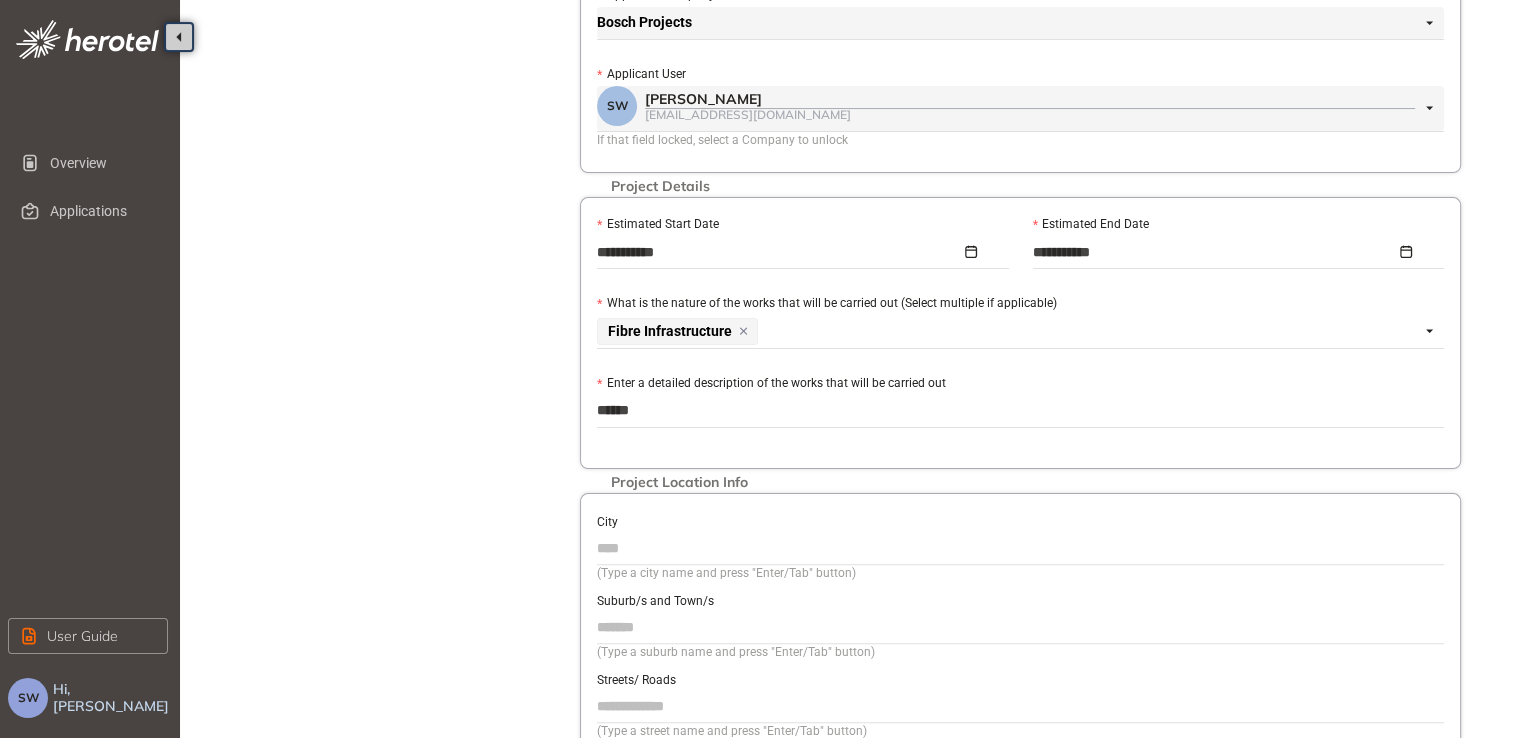 type on "*******" 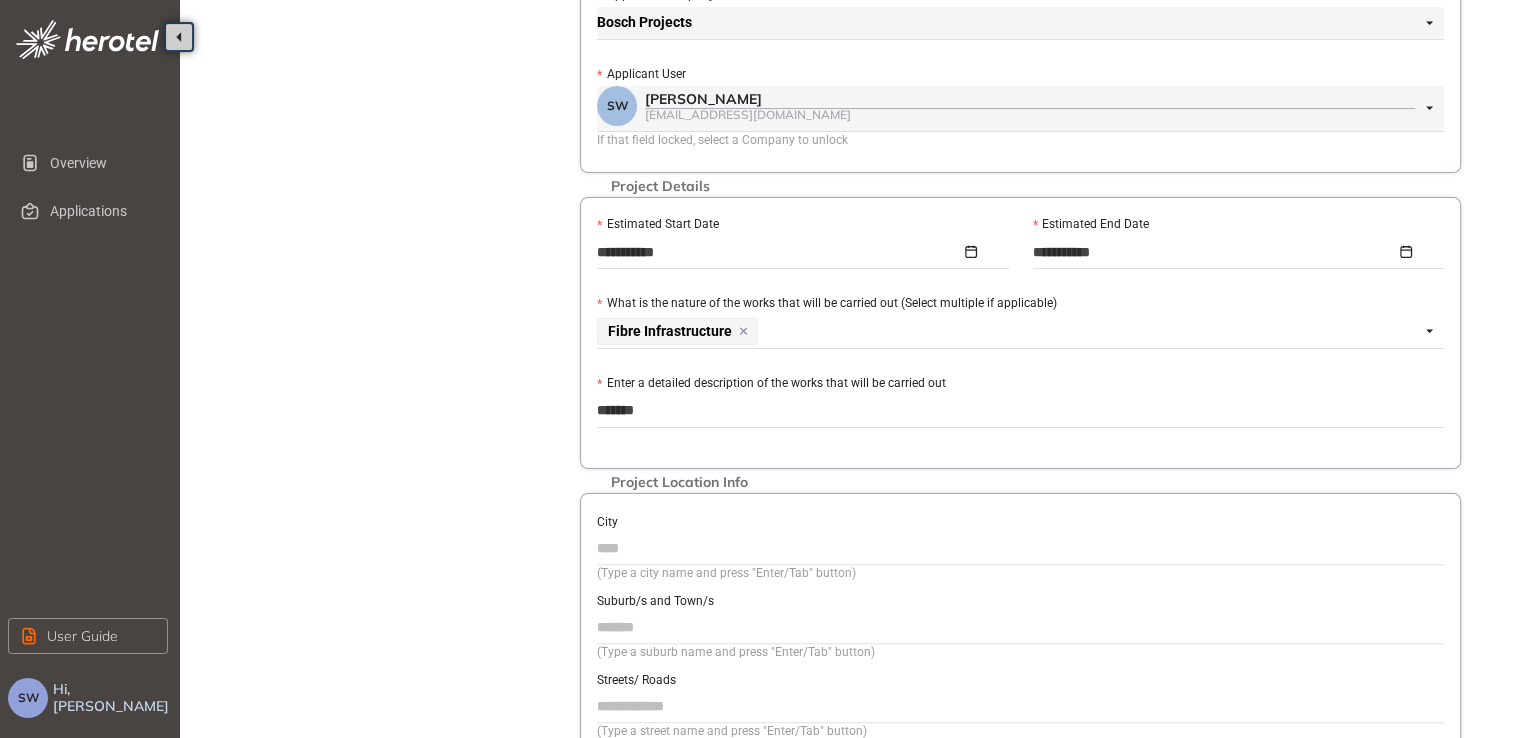 type on "********" 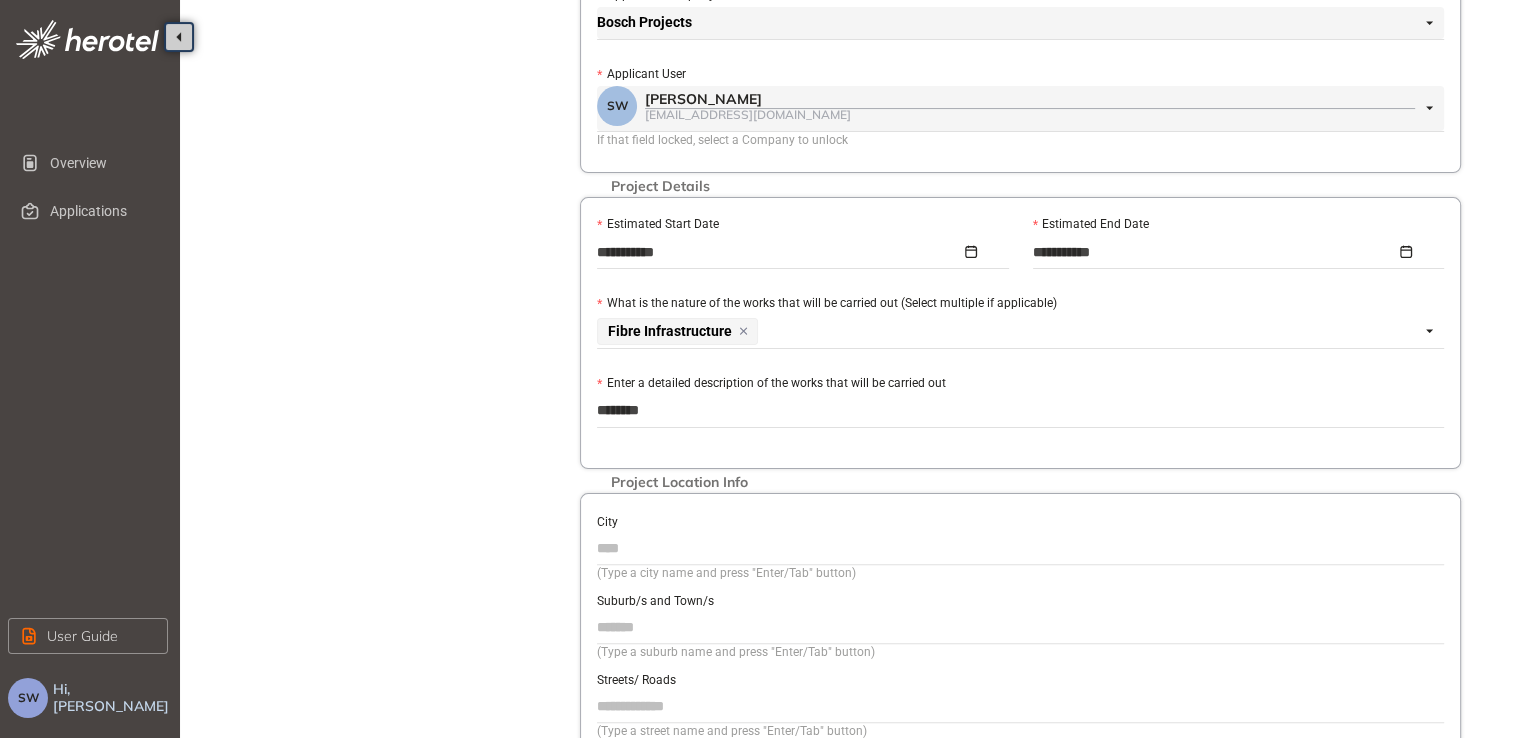 type on "*********" 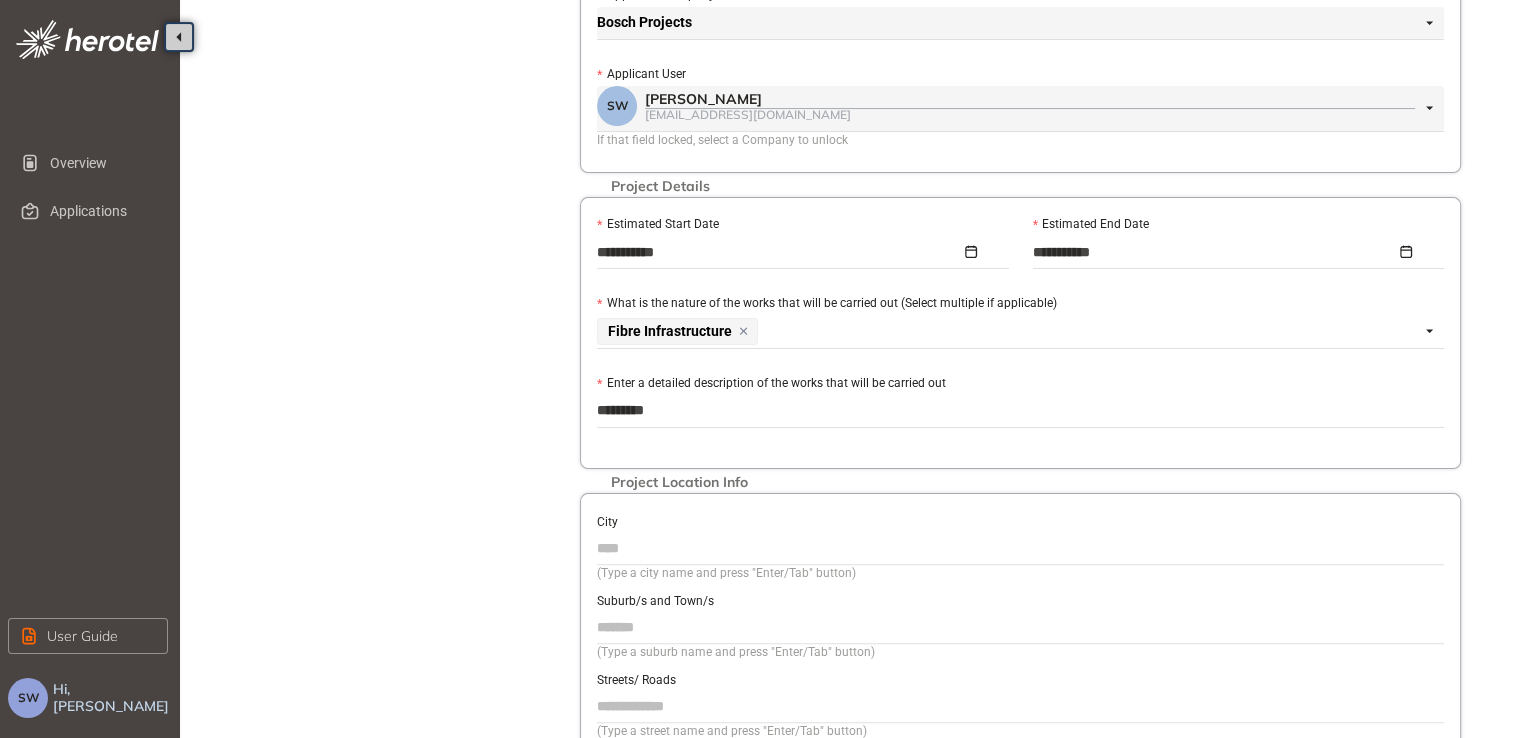 type on "**********" 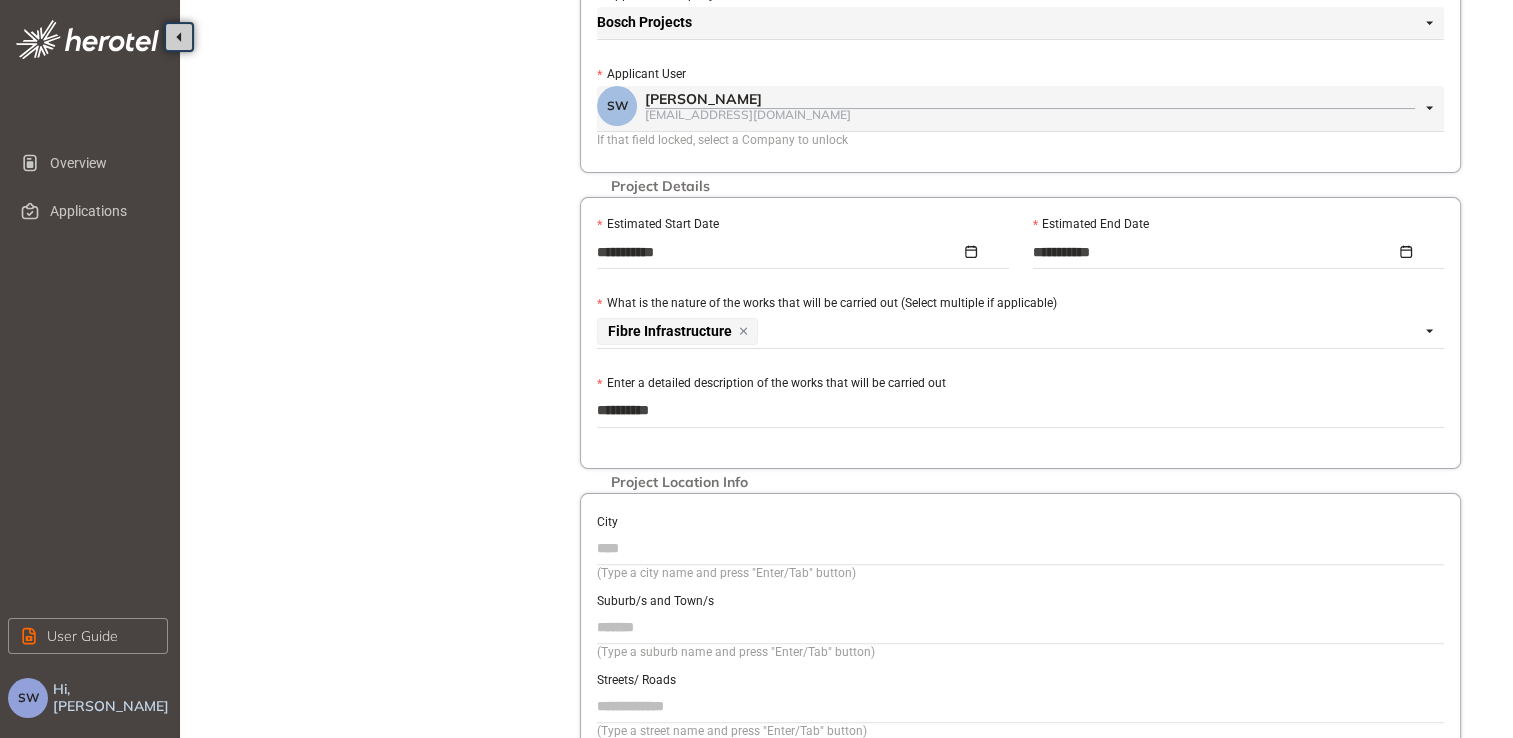 type on "**********" 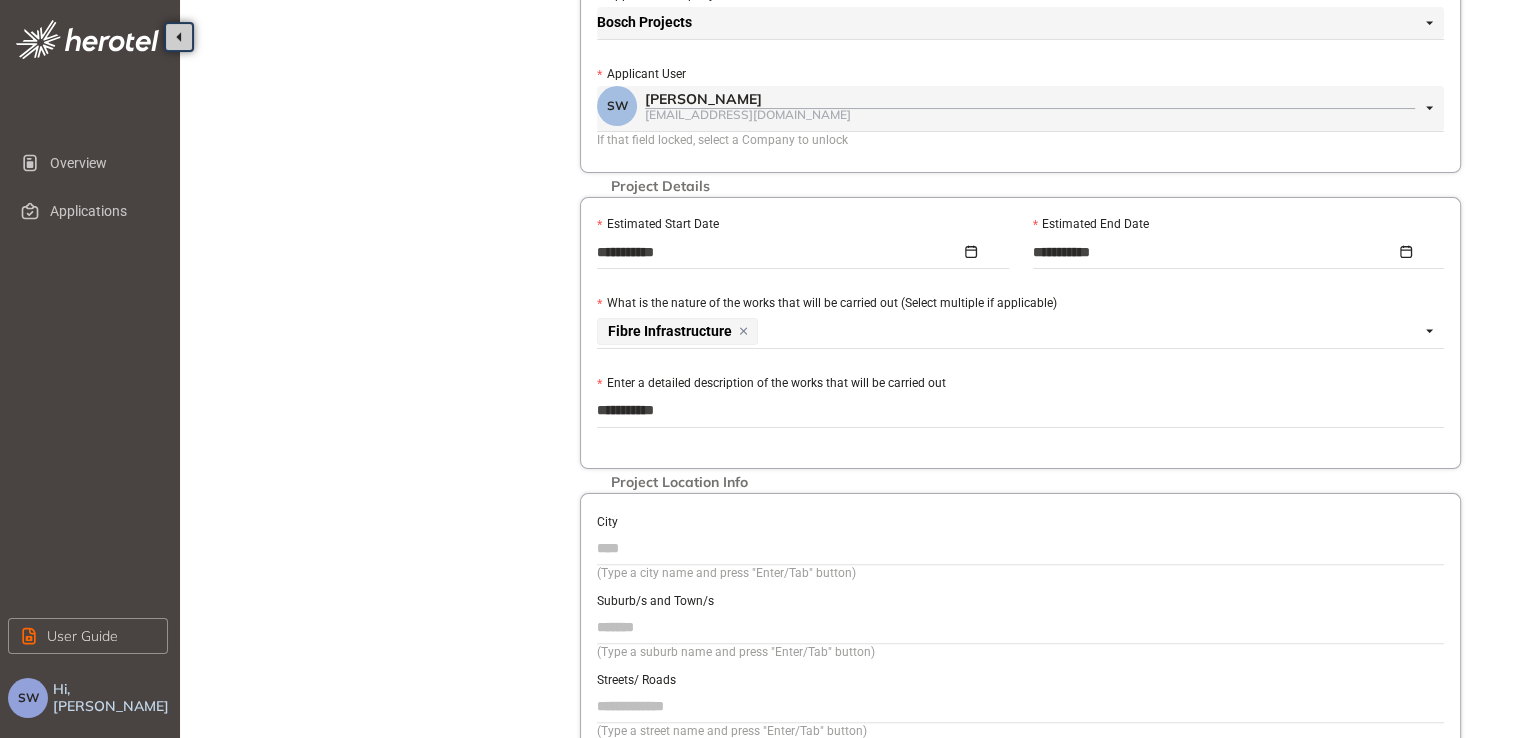 type on "**********" 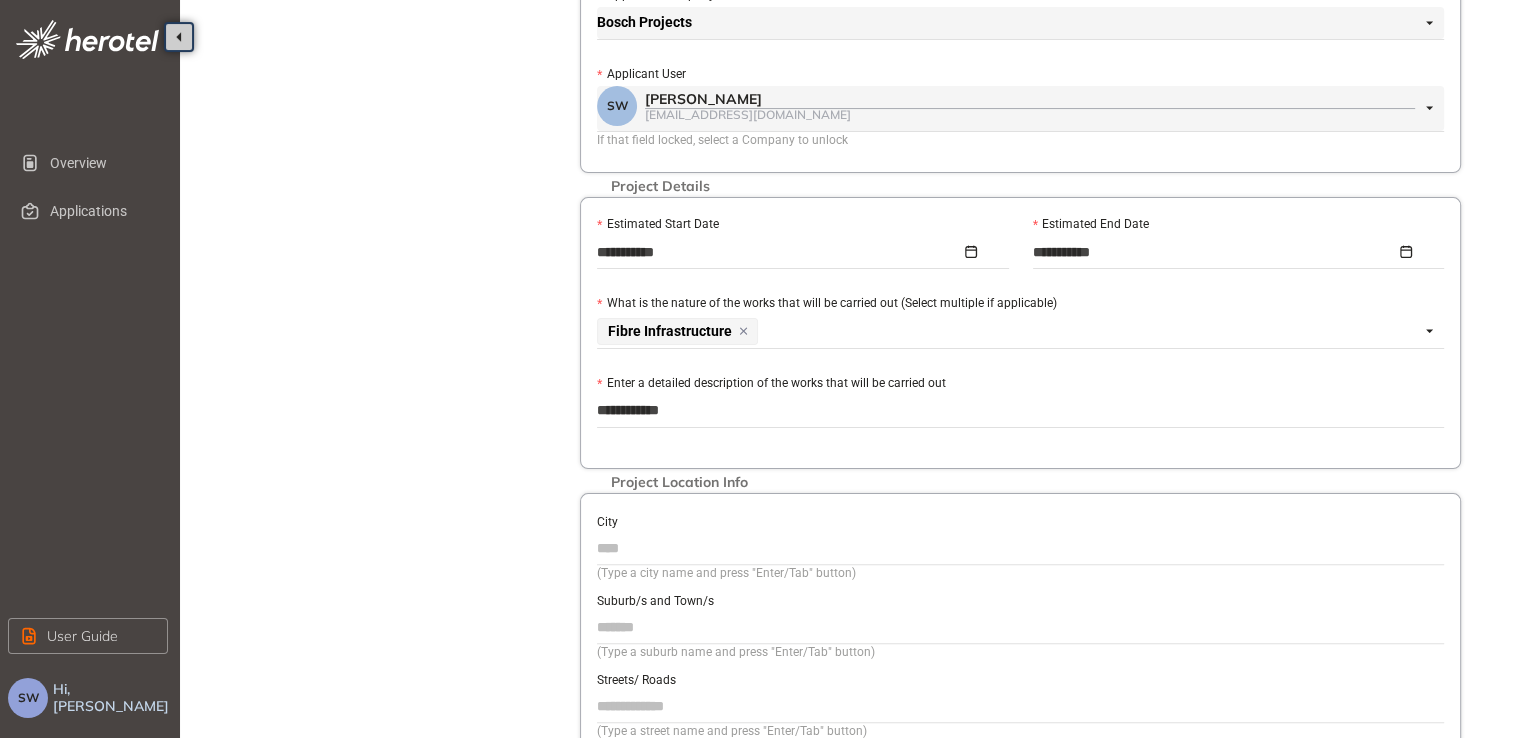 type on "**********" 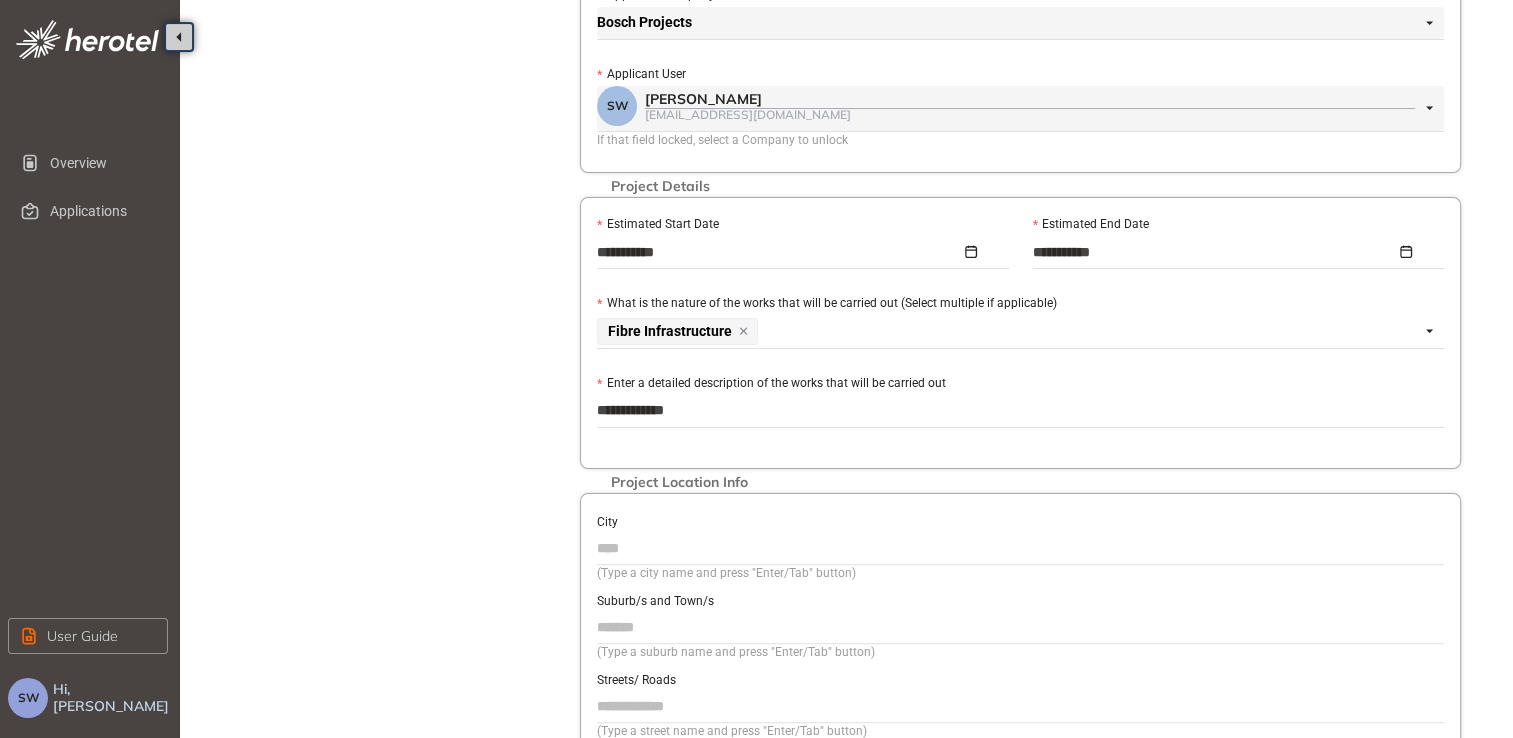 type on "**********" 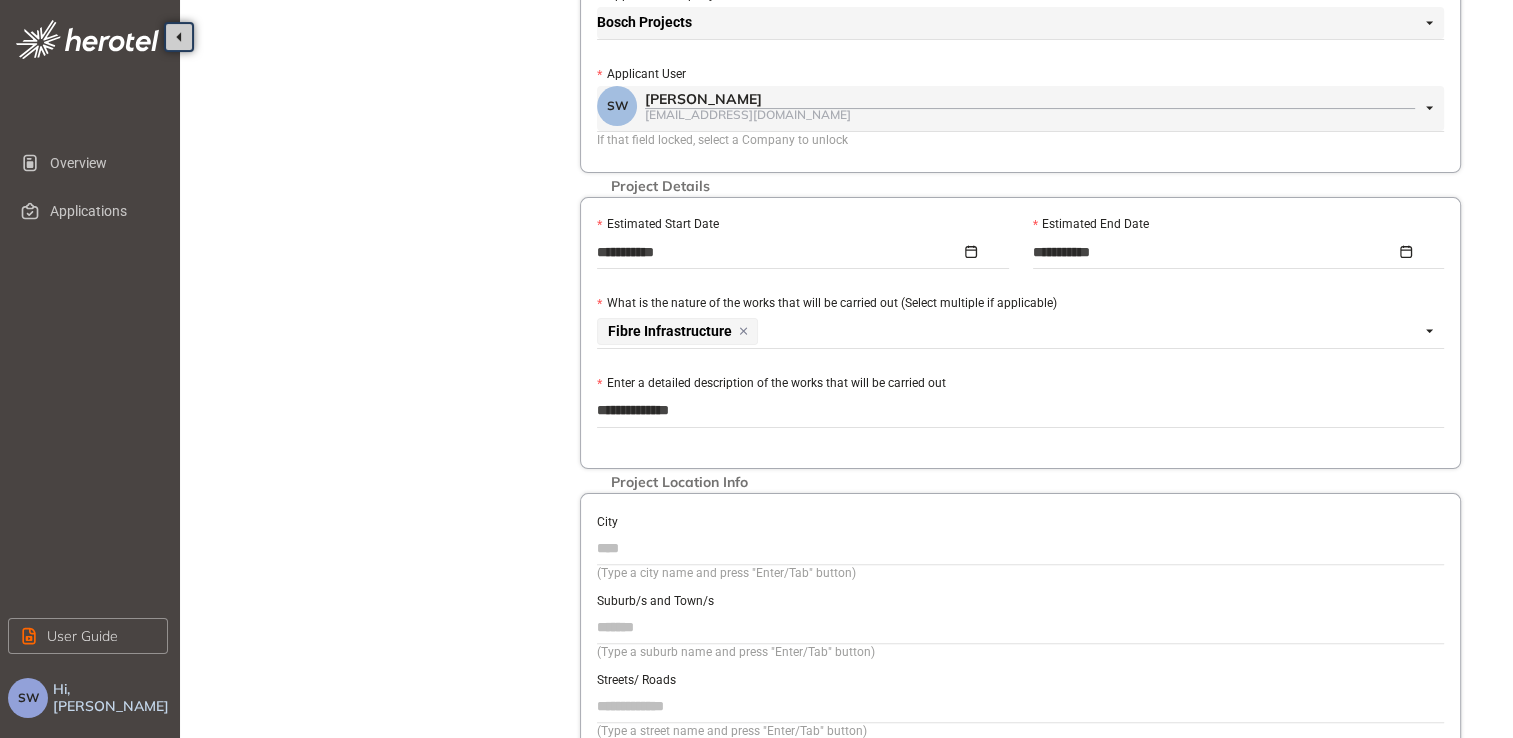 type on "**********" 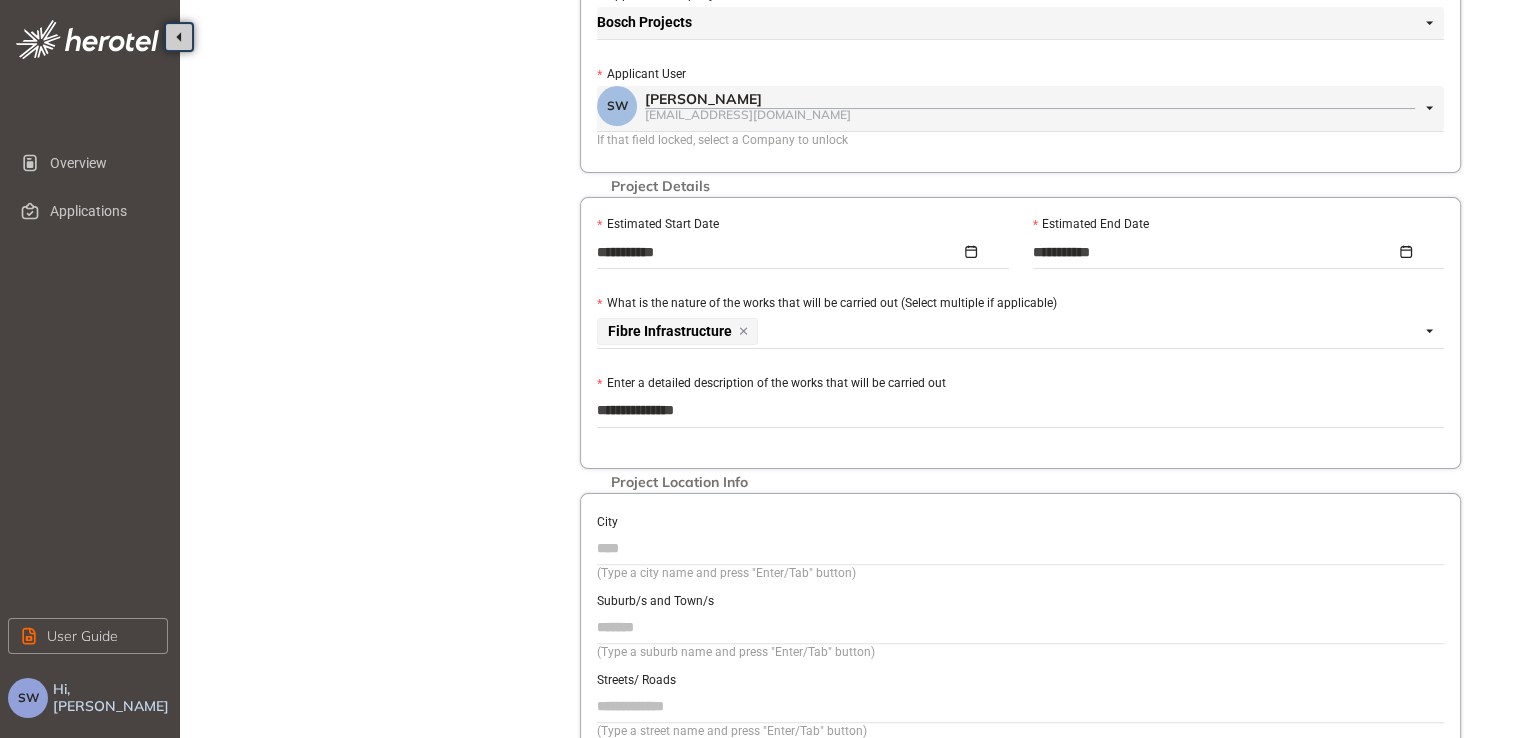 type on "**********" 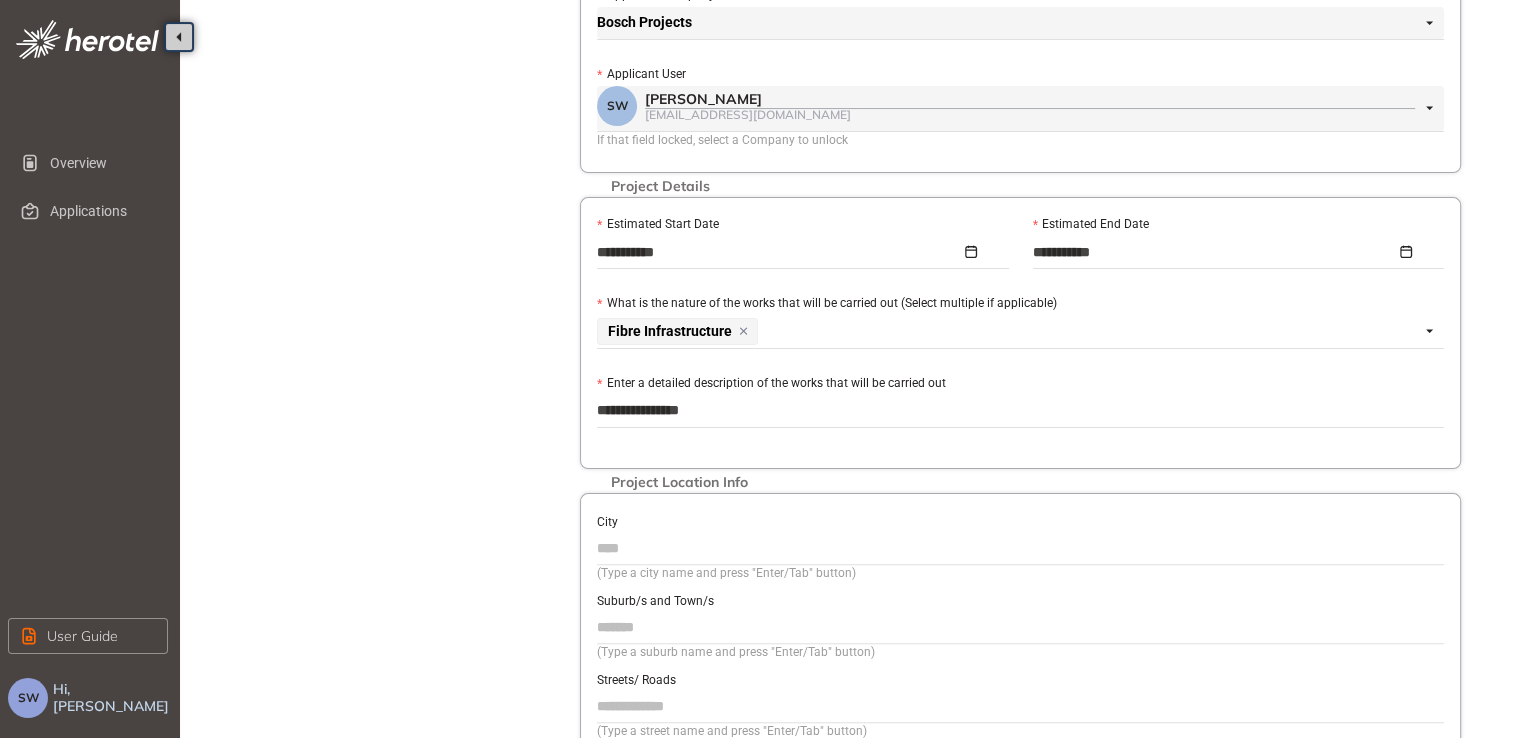 type on "**********" 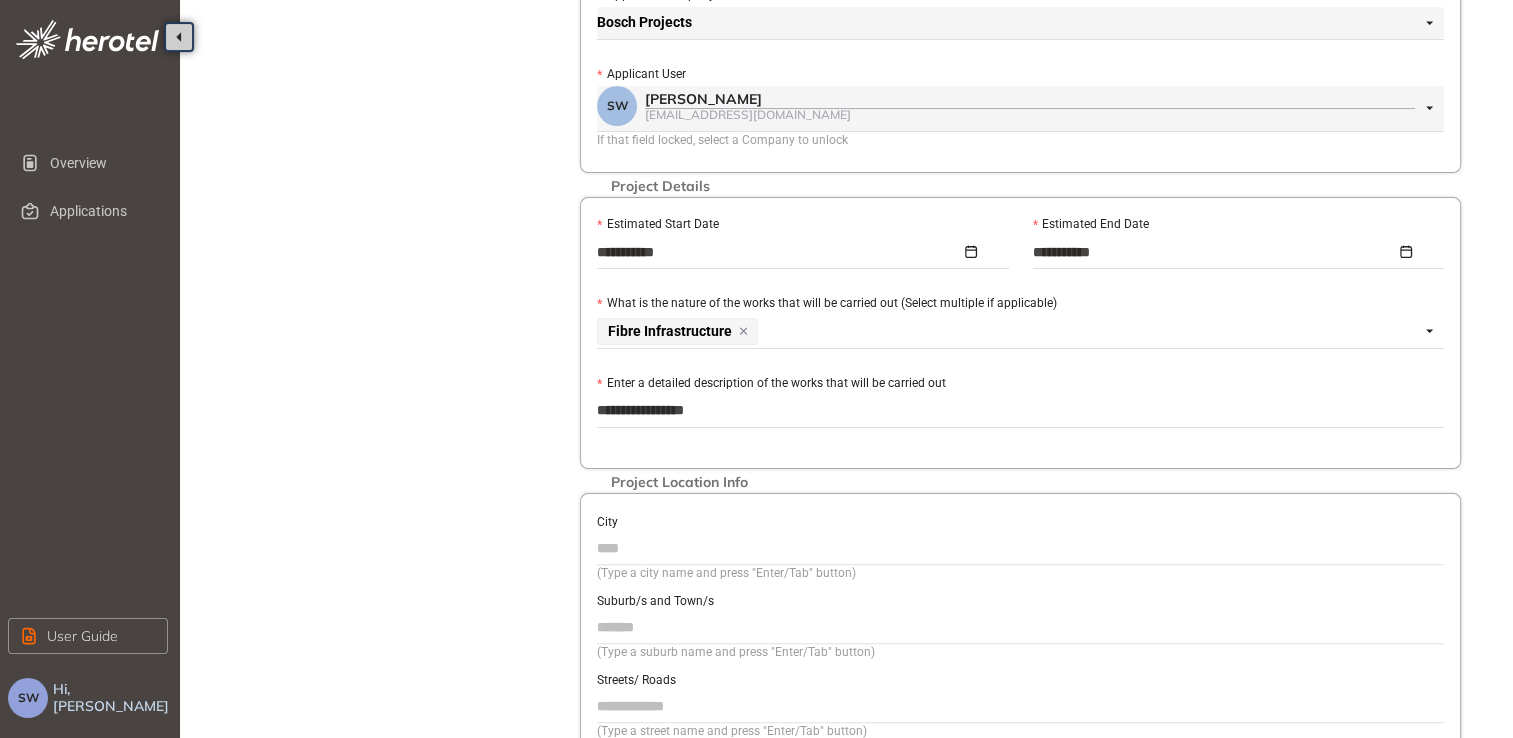 type on "**********" 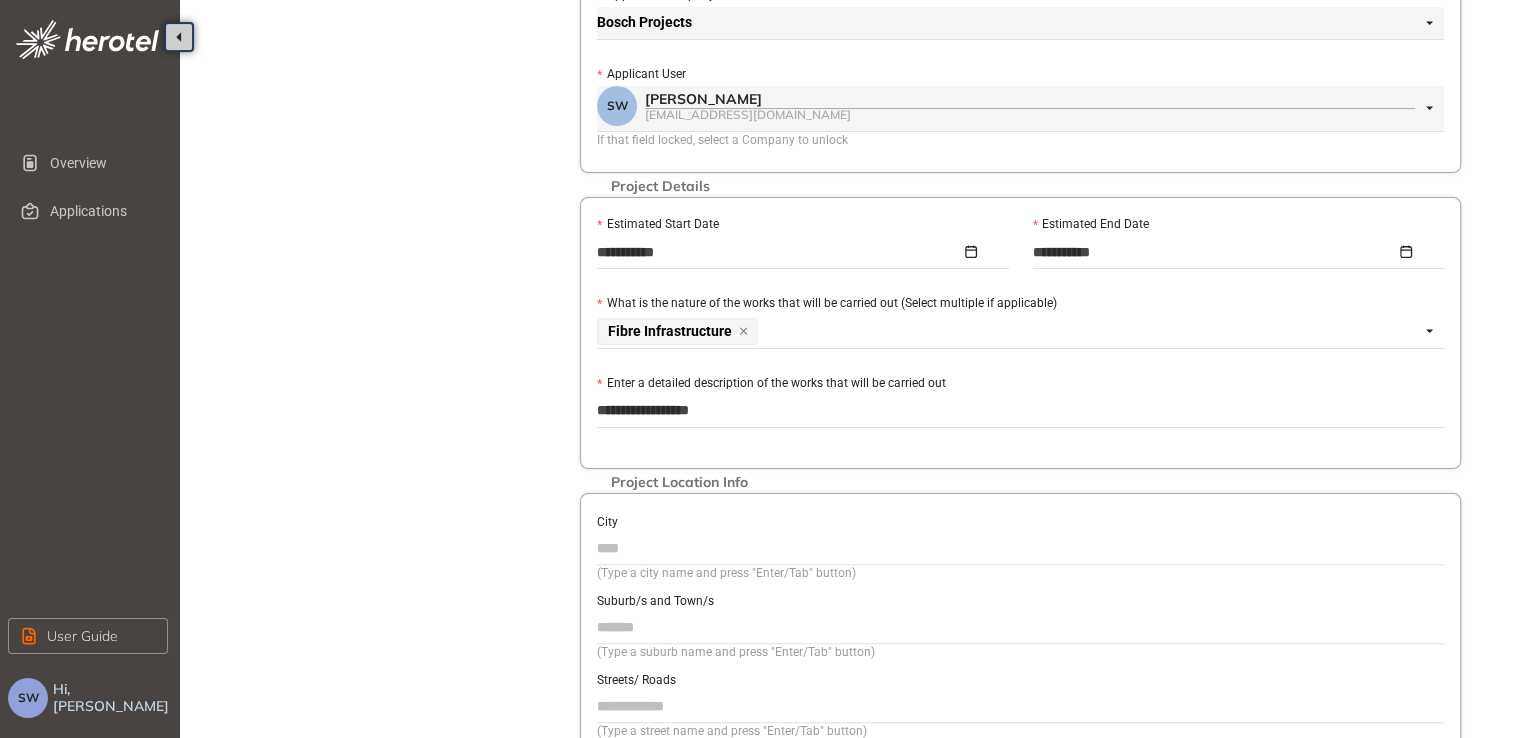 type on "**********" 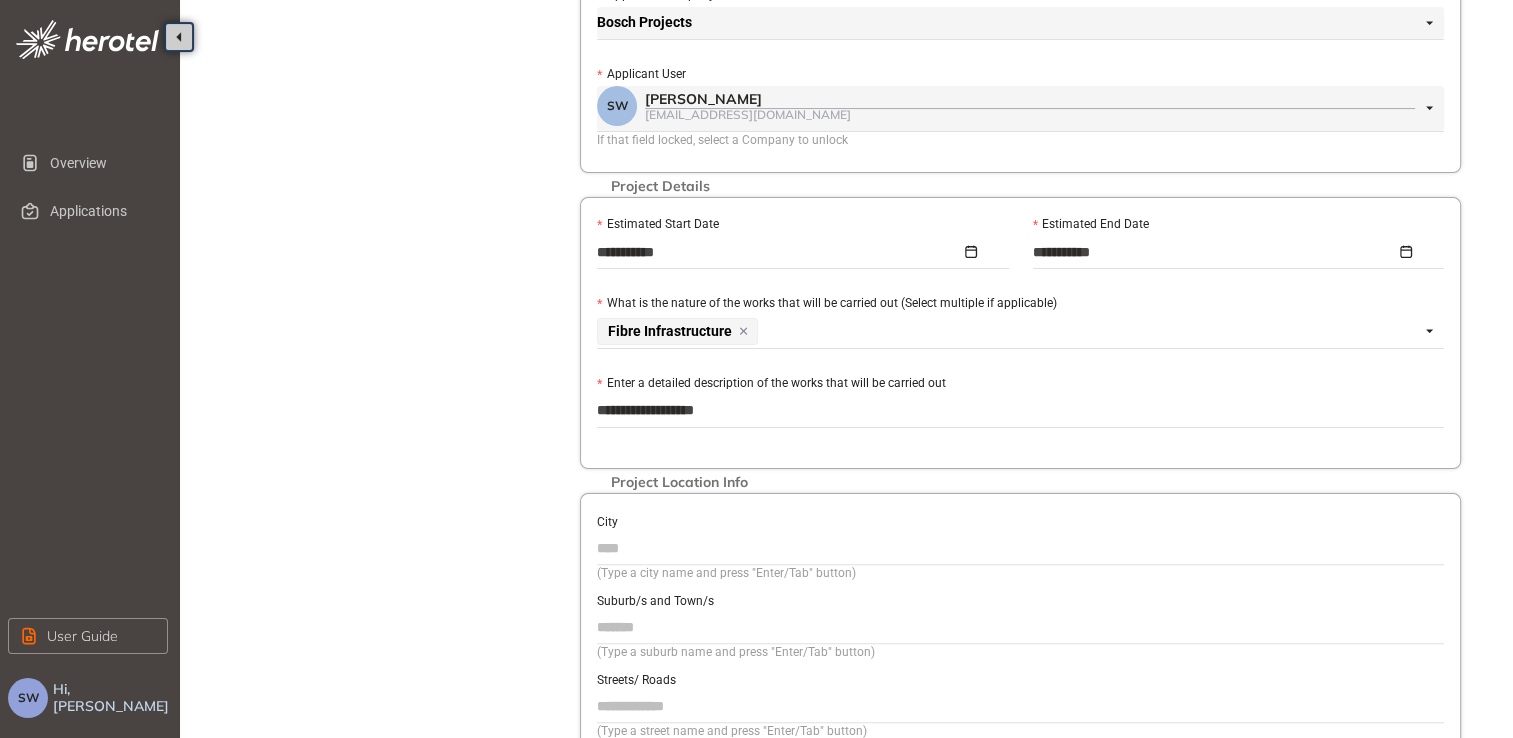 type on "**********" 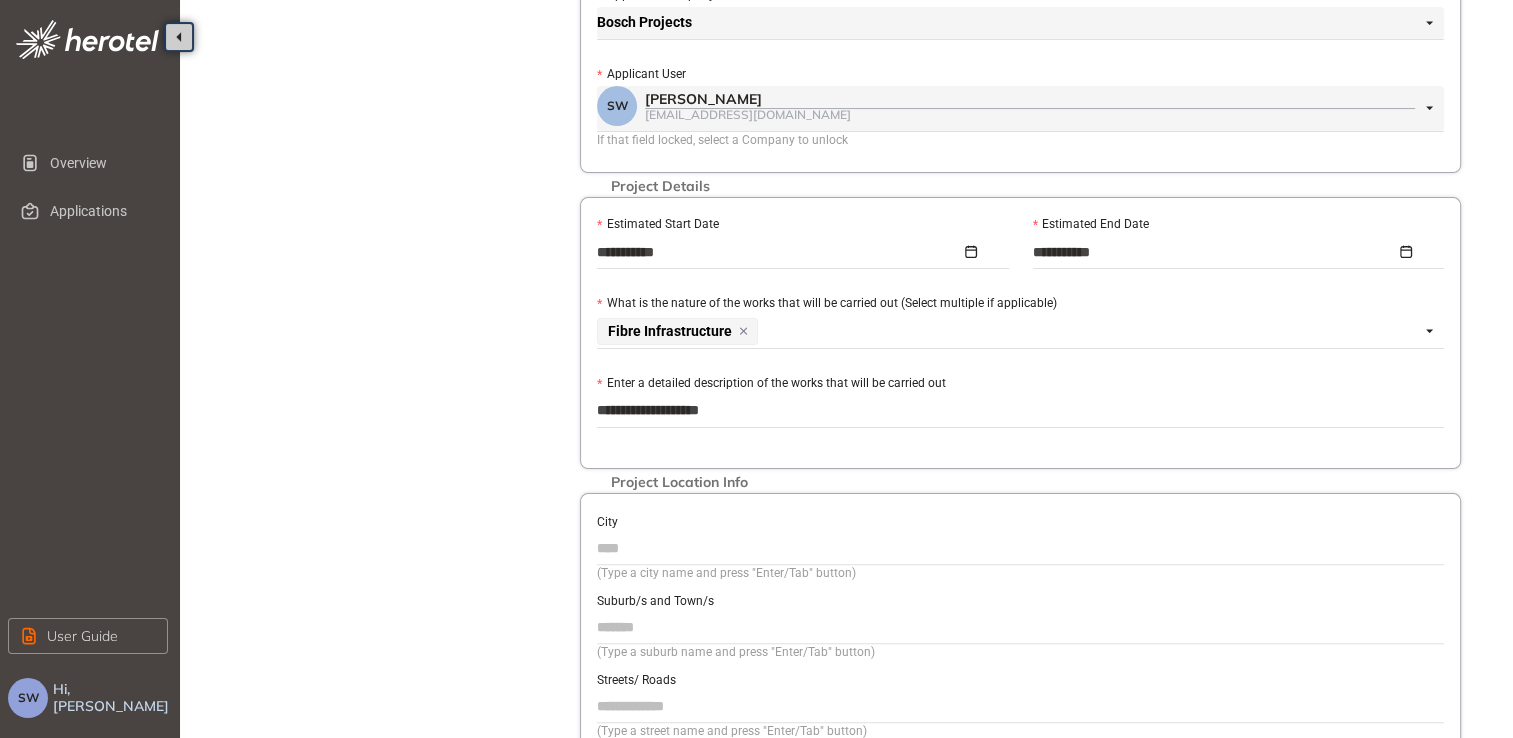 type on "**********" 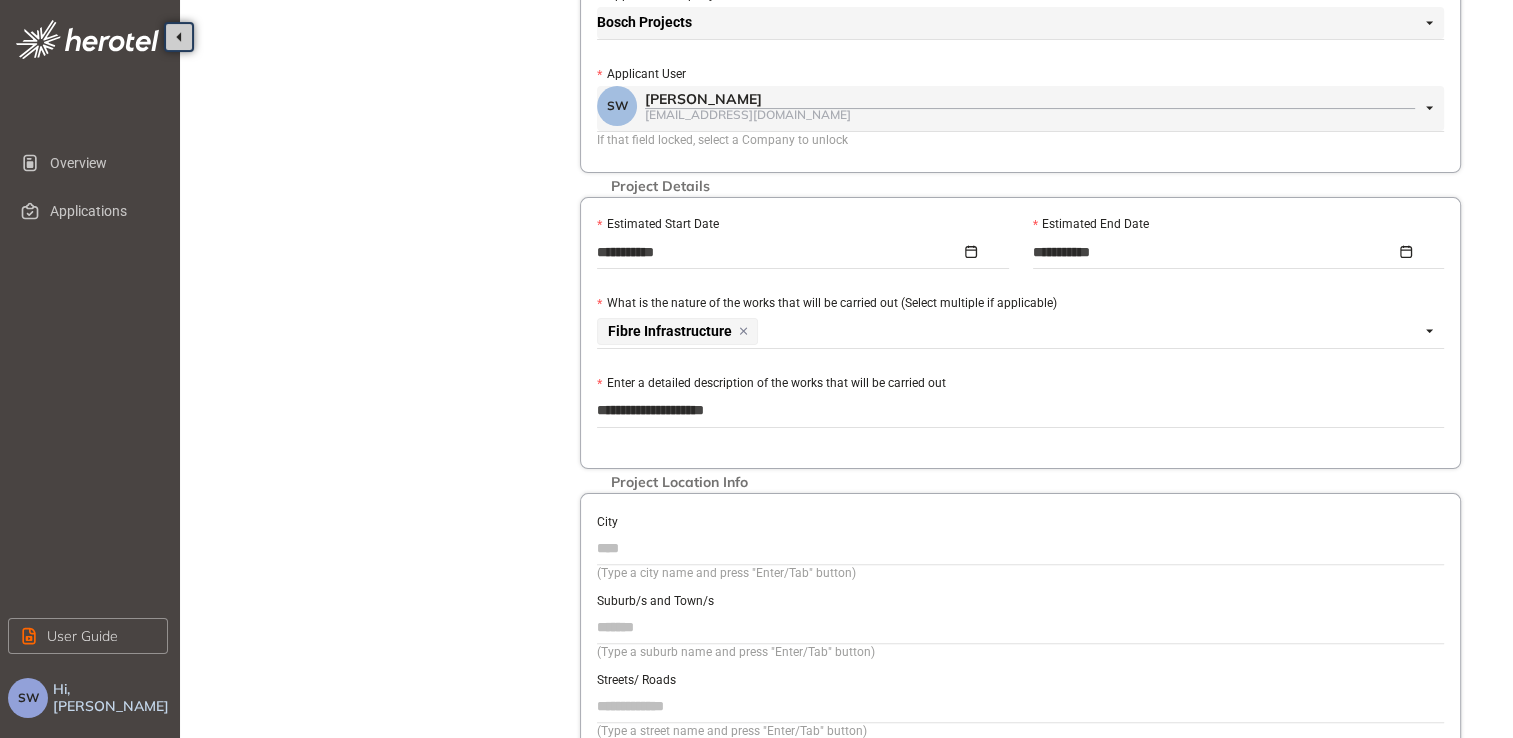 type on "**********" 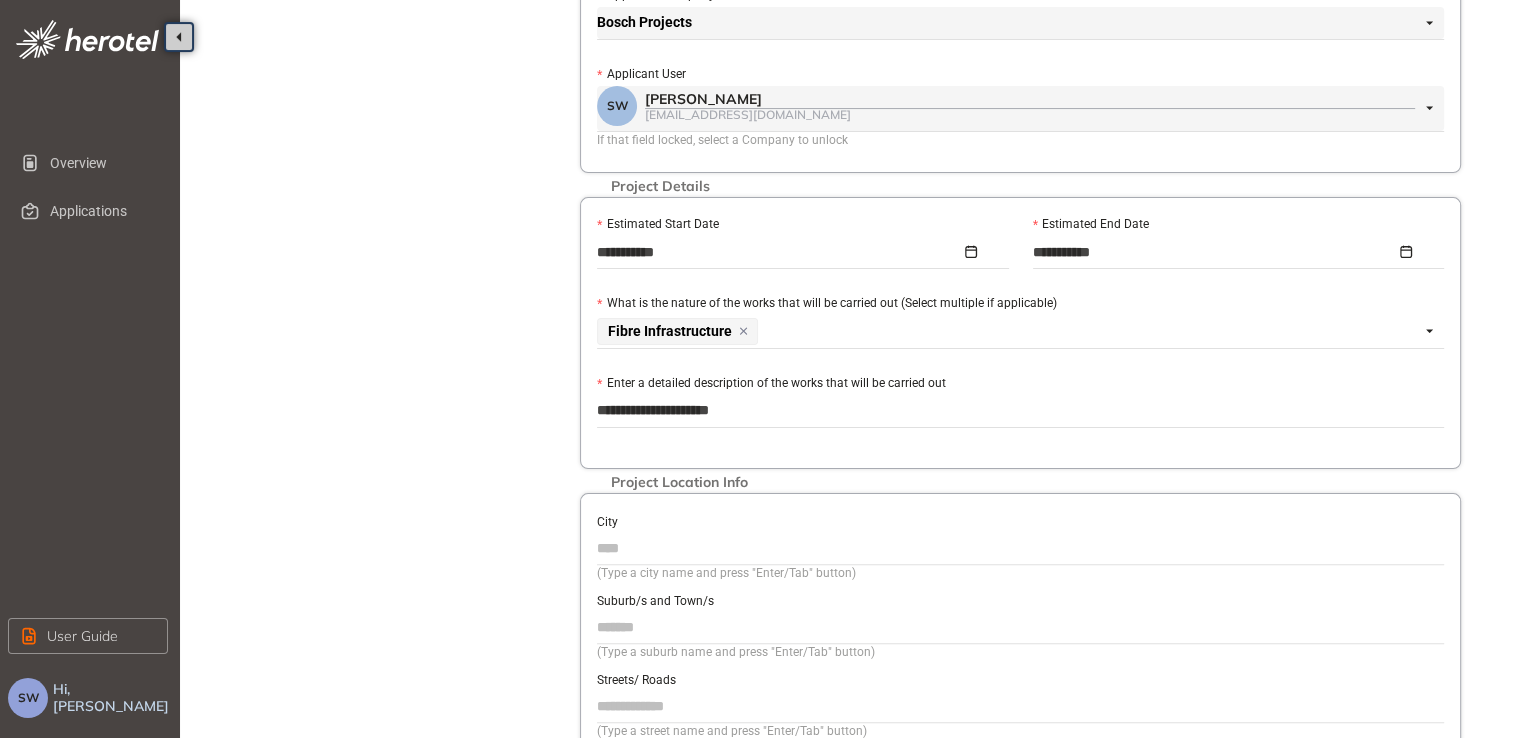 type on "**********" 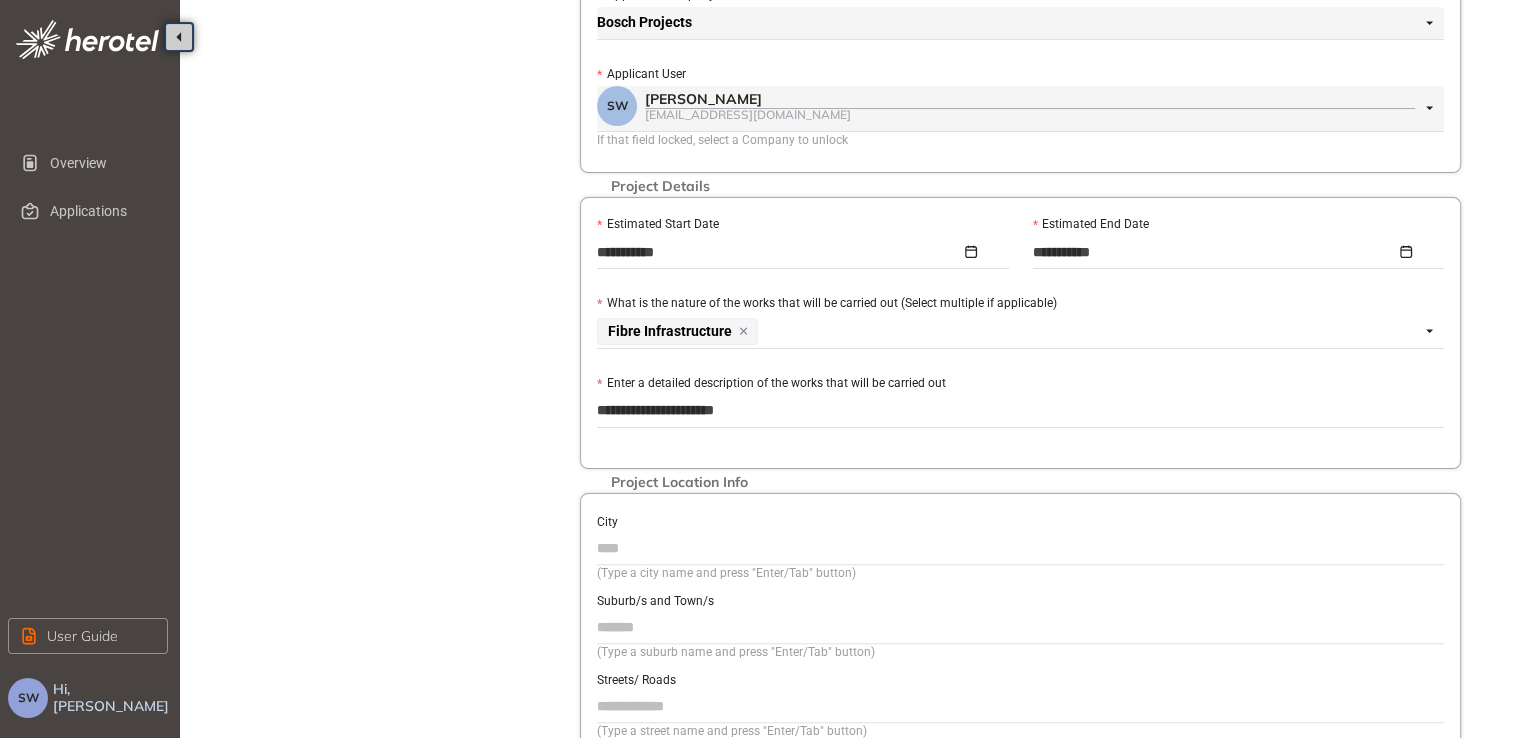 type on "**********" 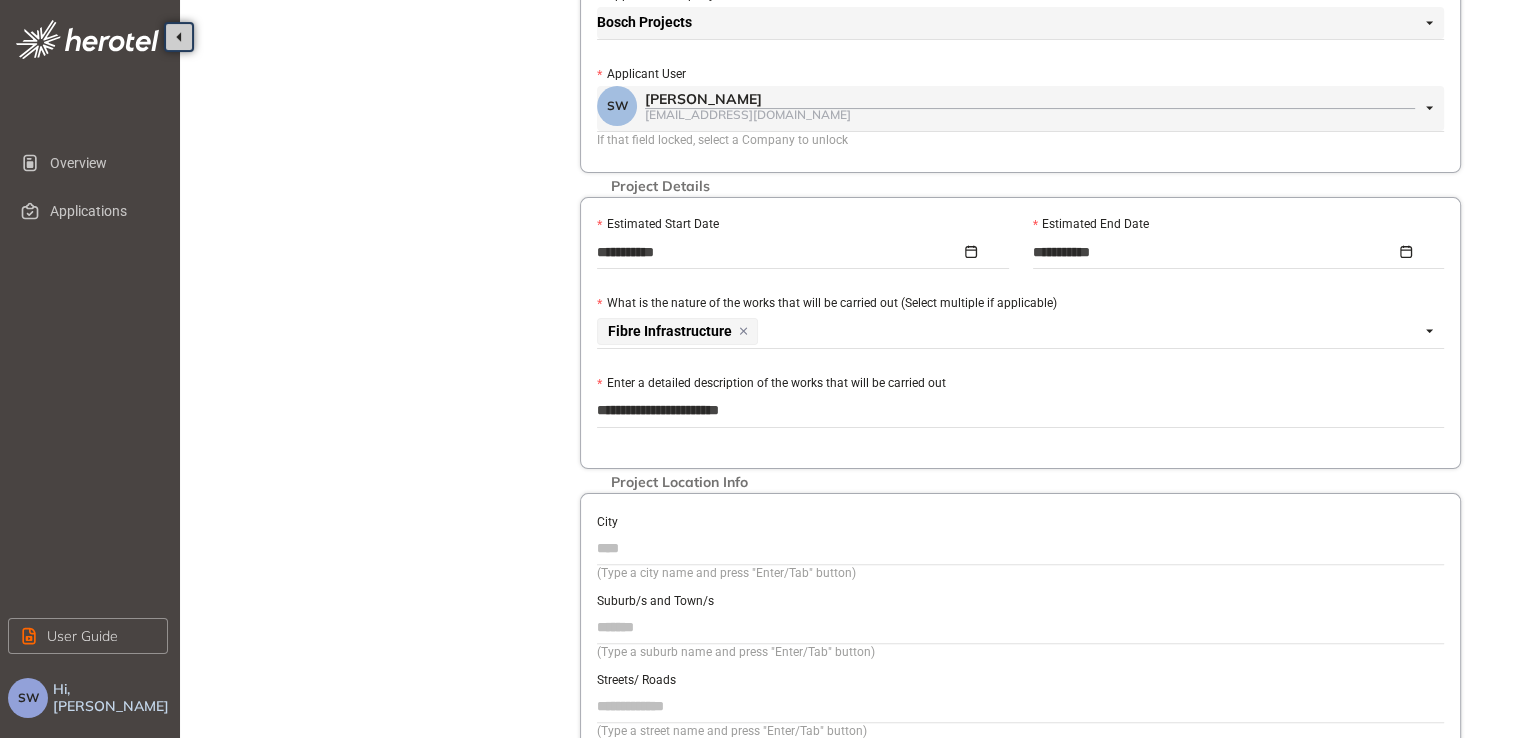 type on "**********" 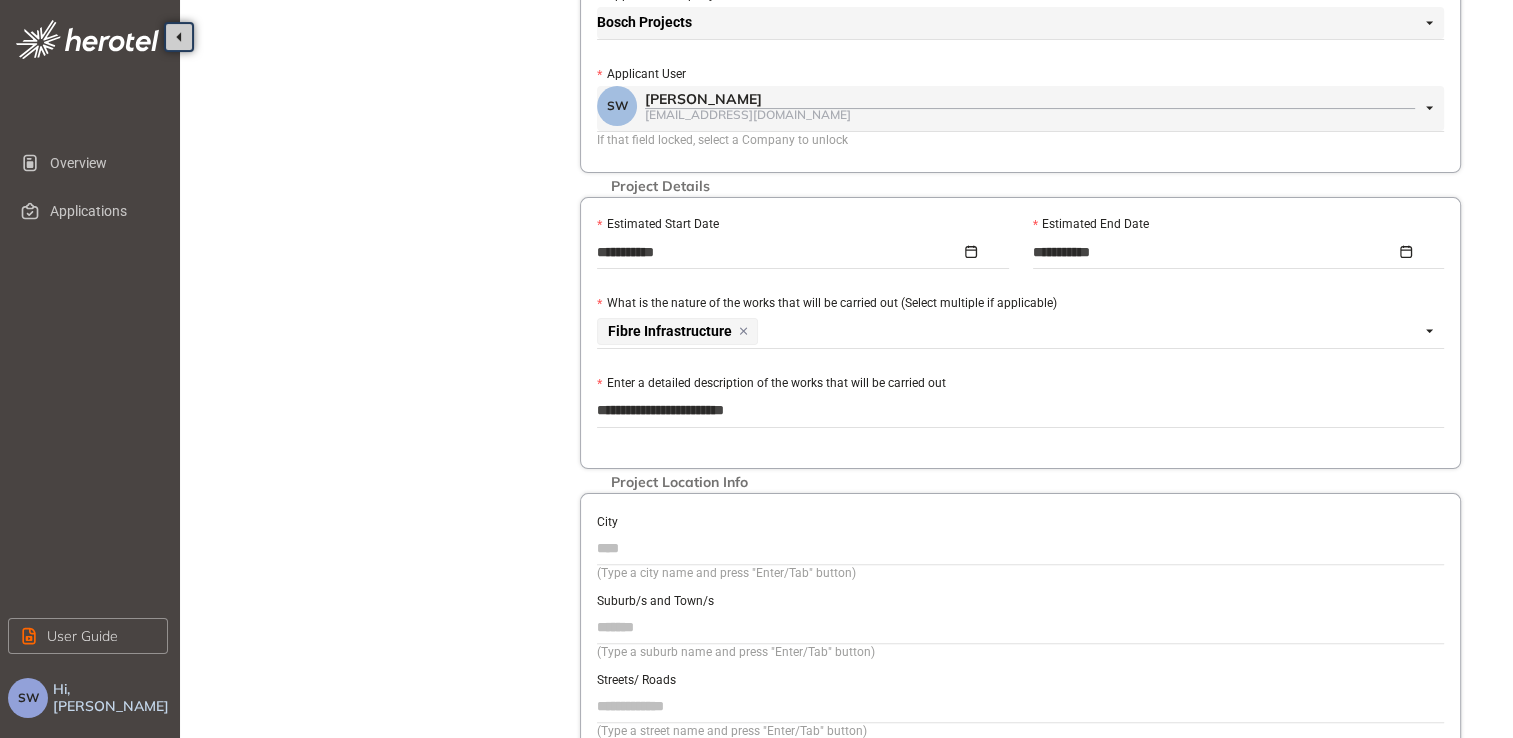 type on "**********" 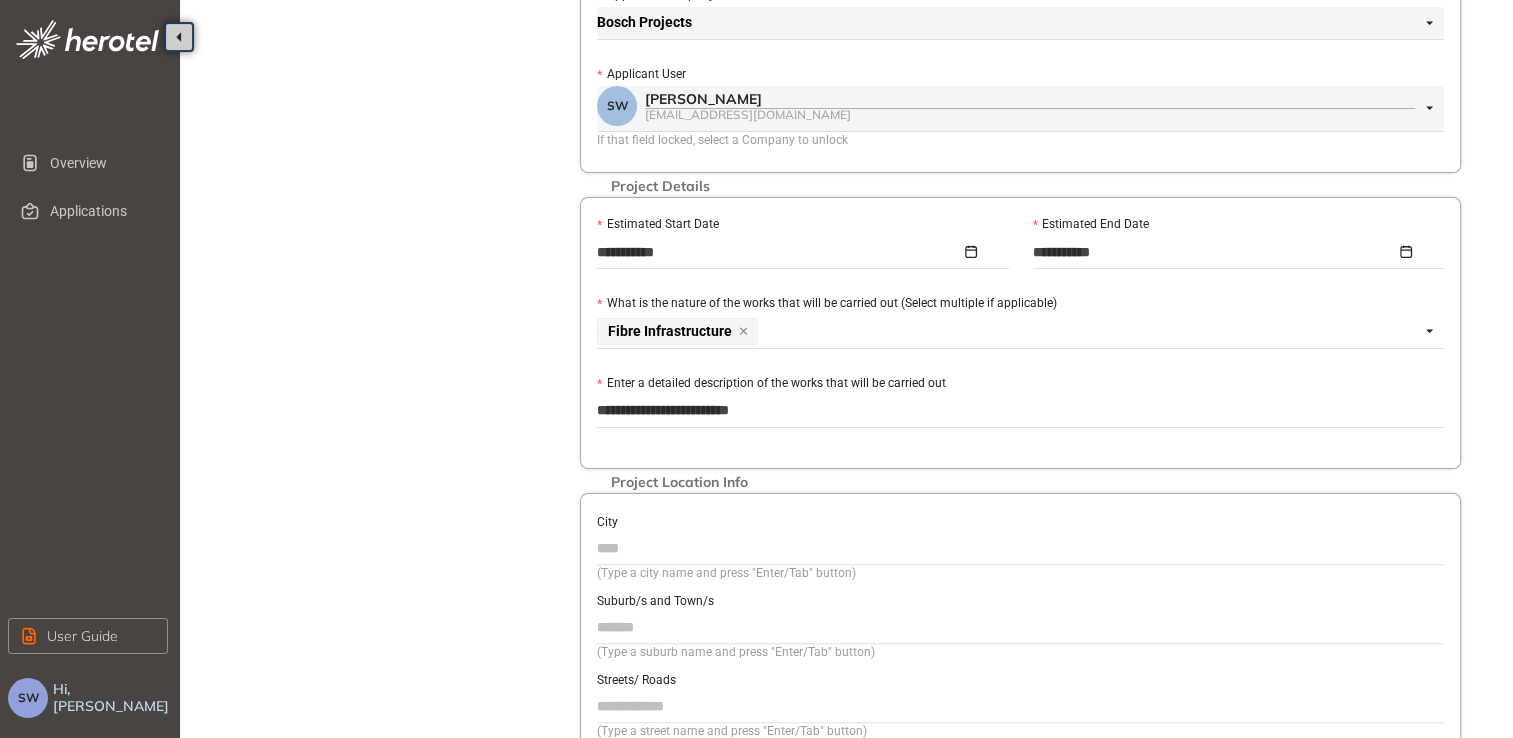 type on "**********" 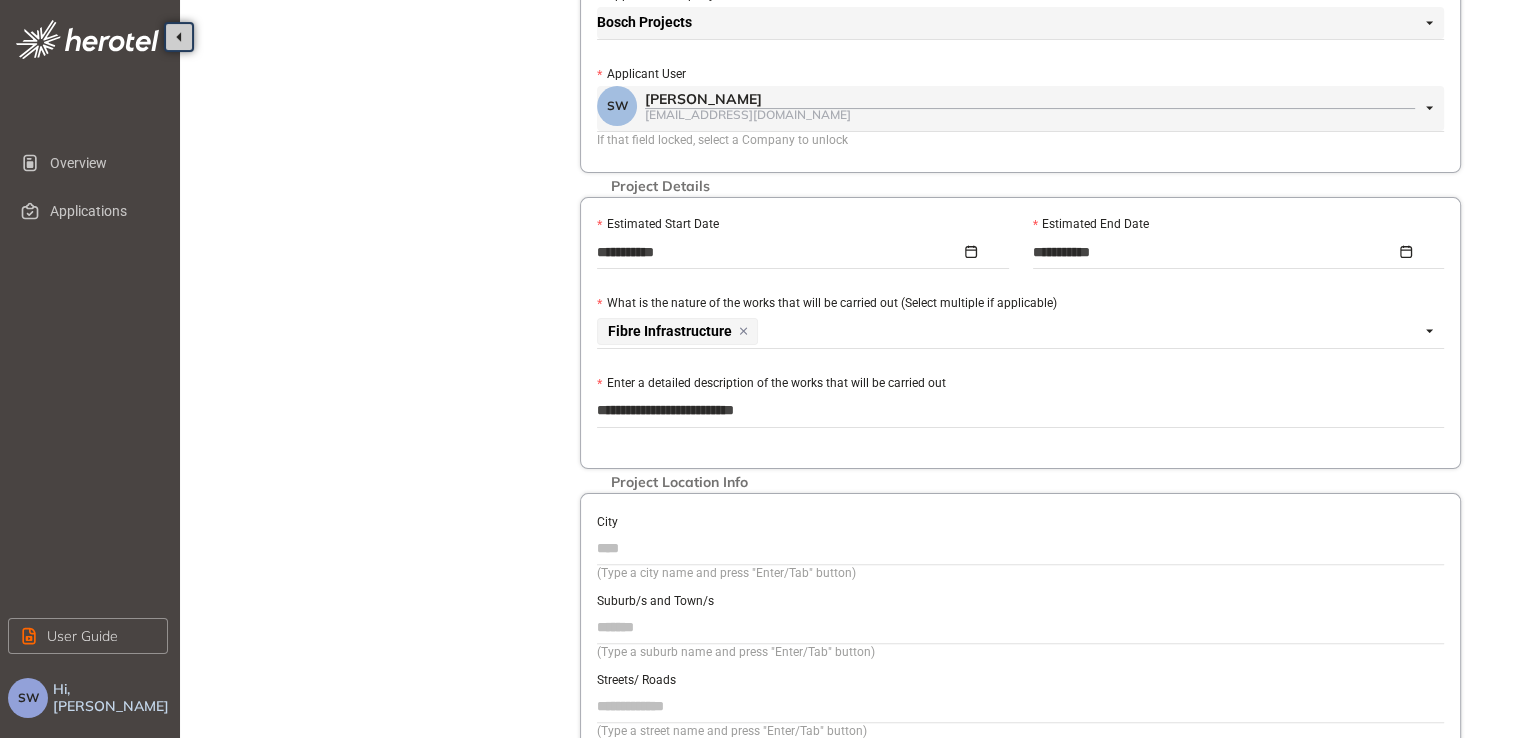 type on "**********" 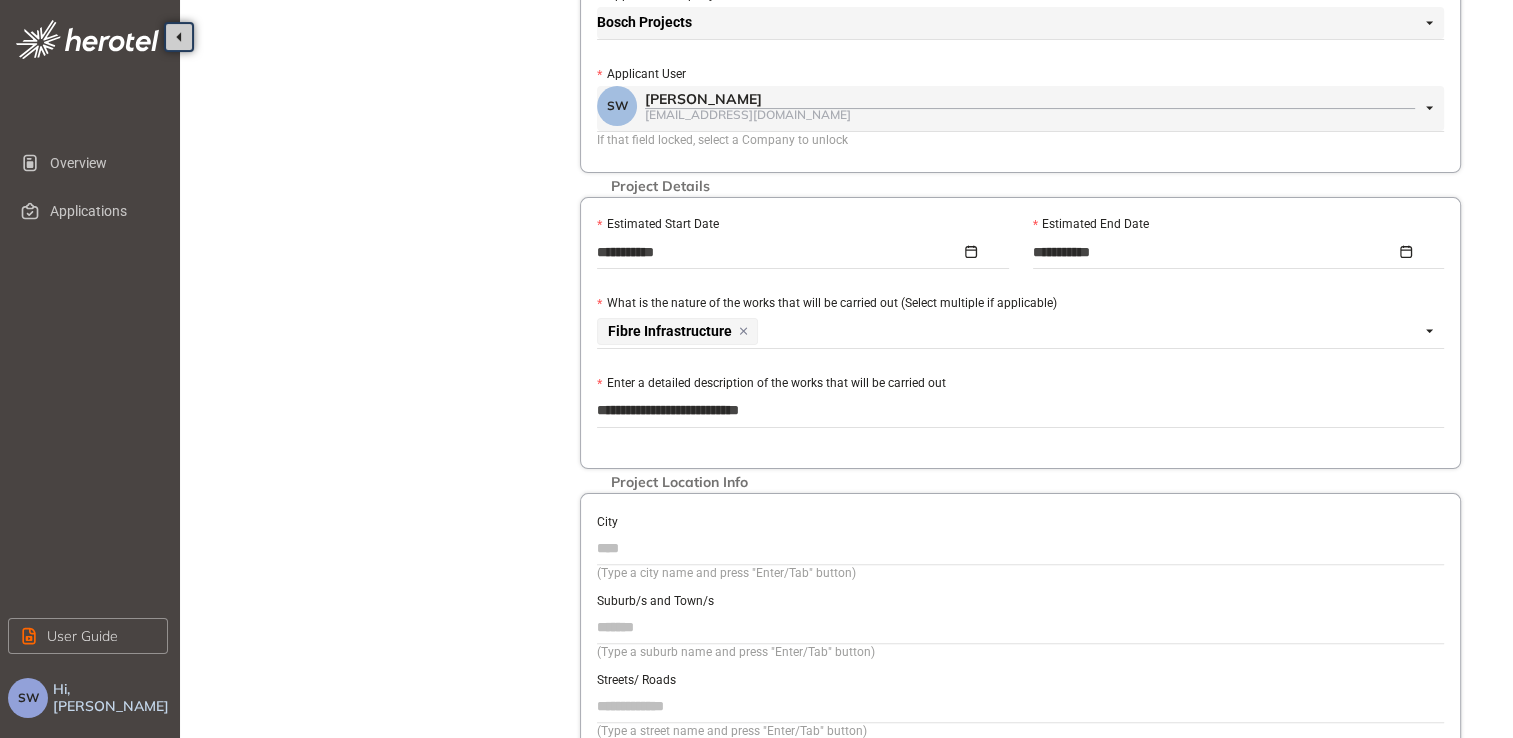 type on "**********" 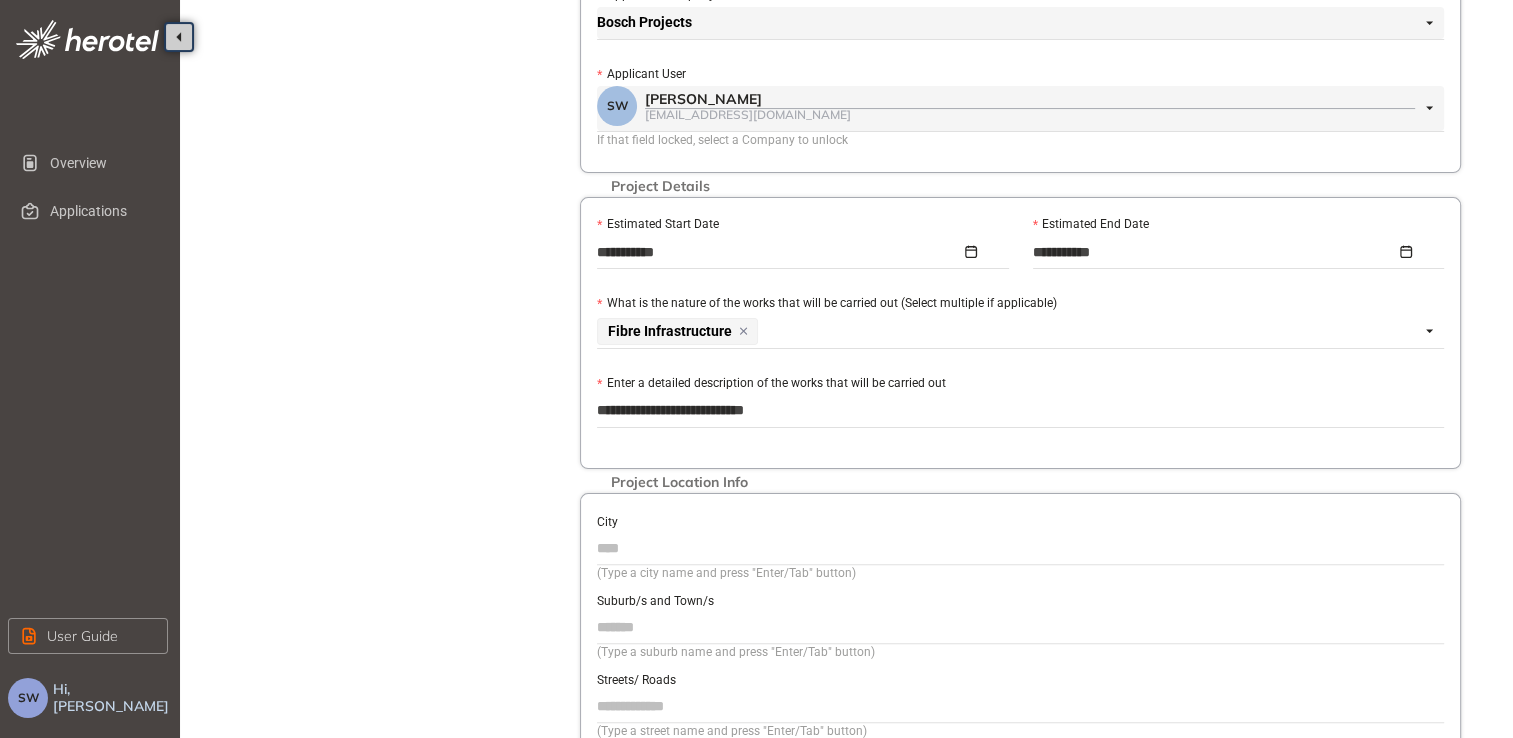 type on "**********" 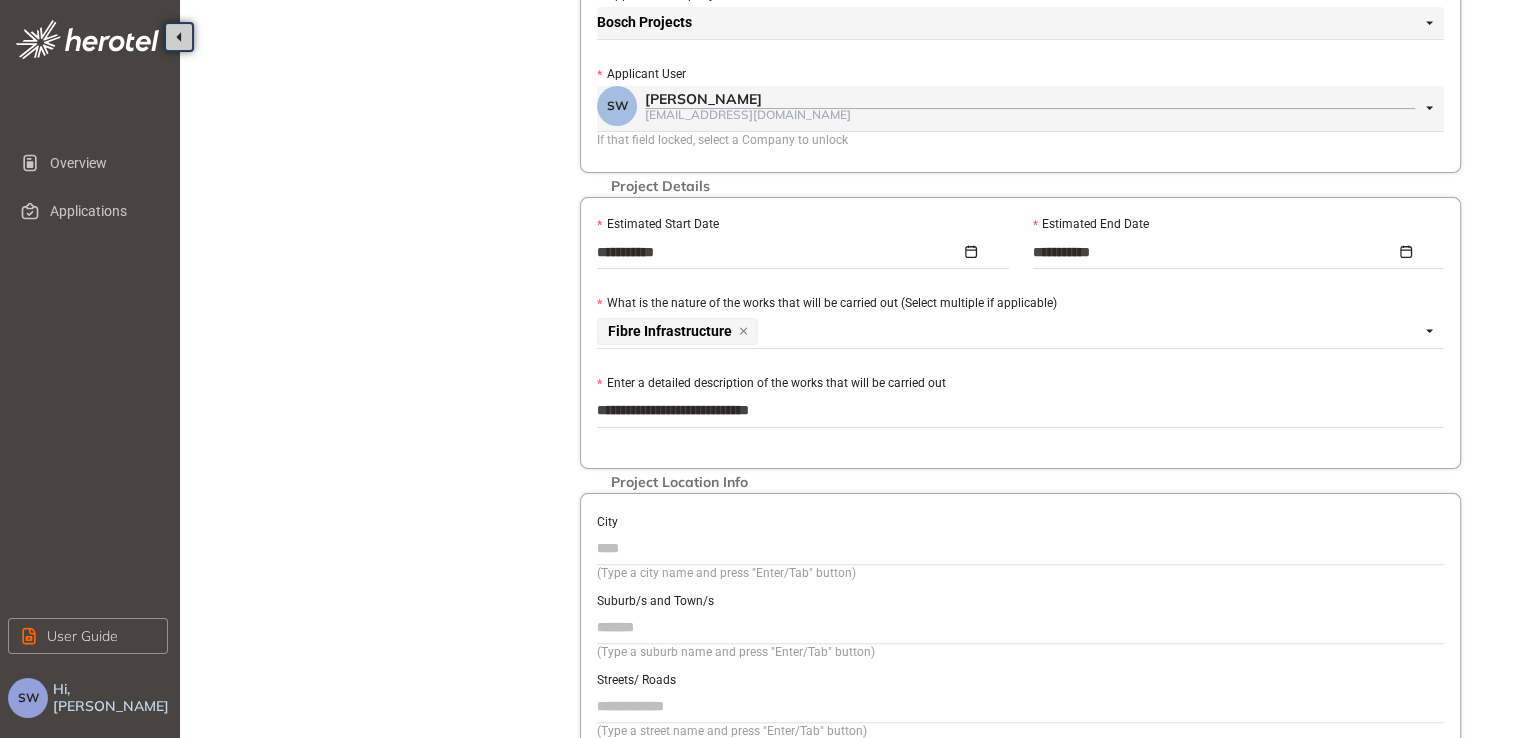 type on "**********" 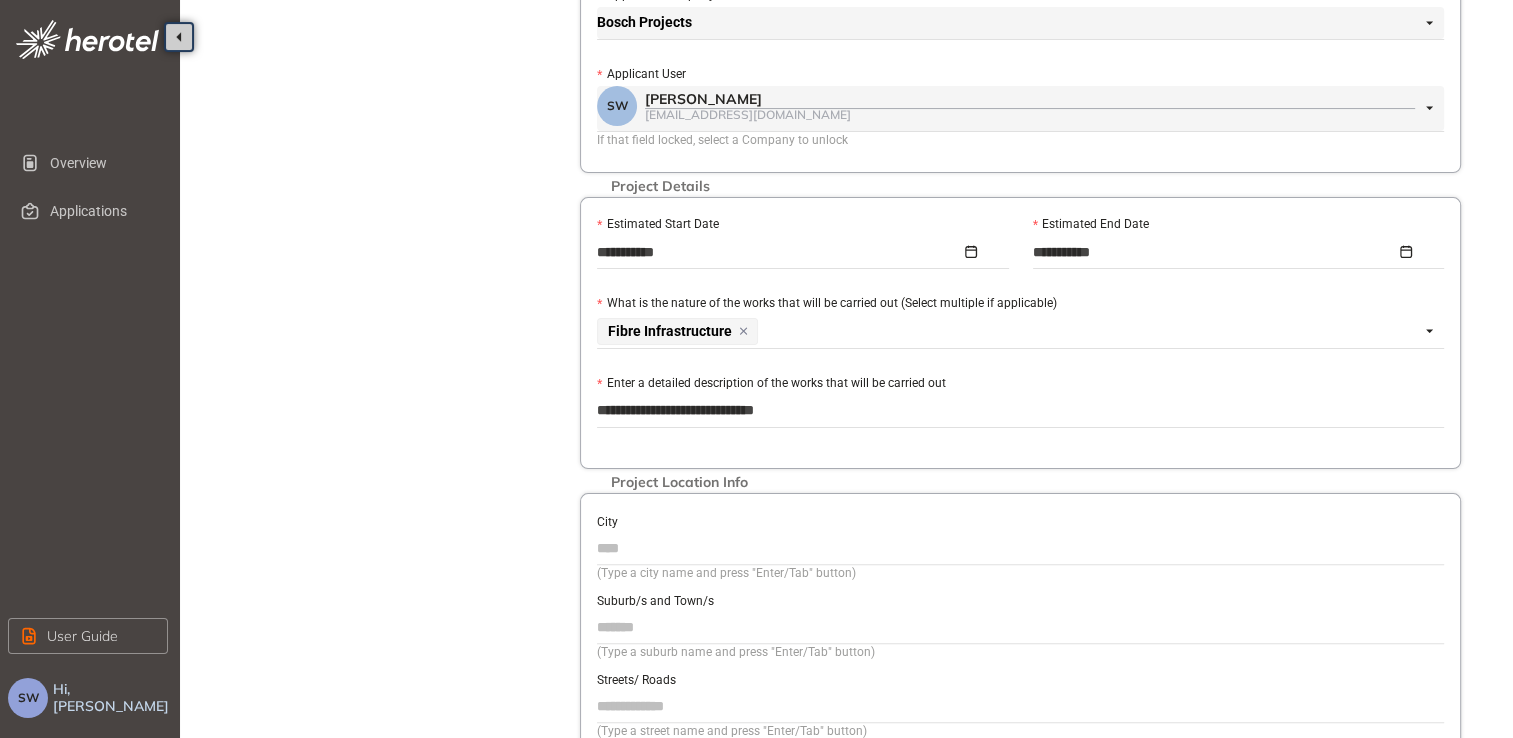 type on "**********" 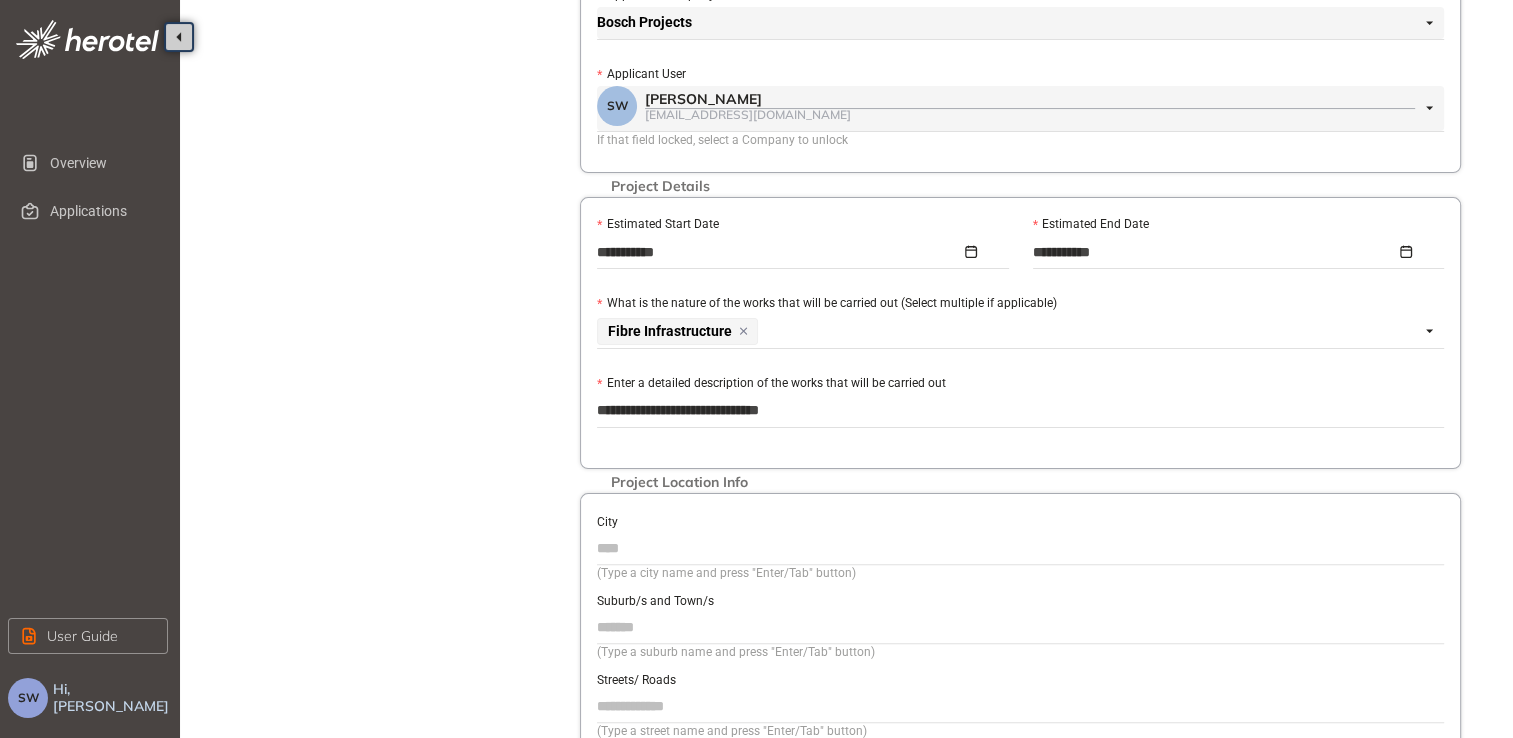 type on "**********" 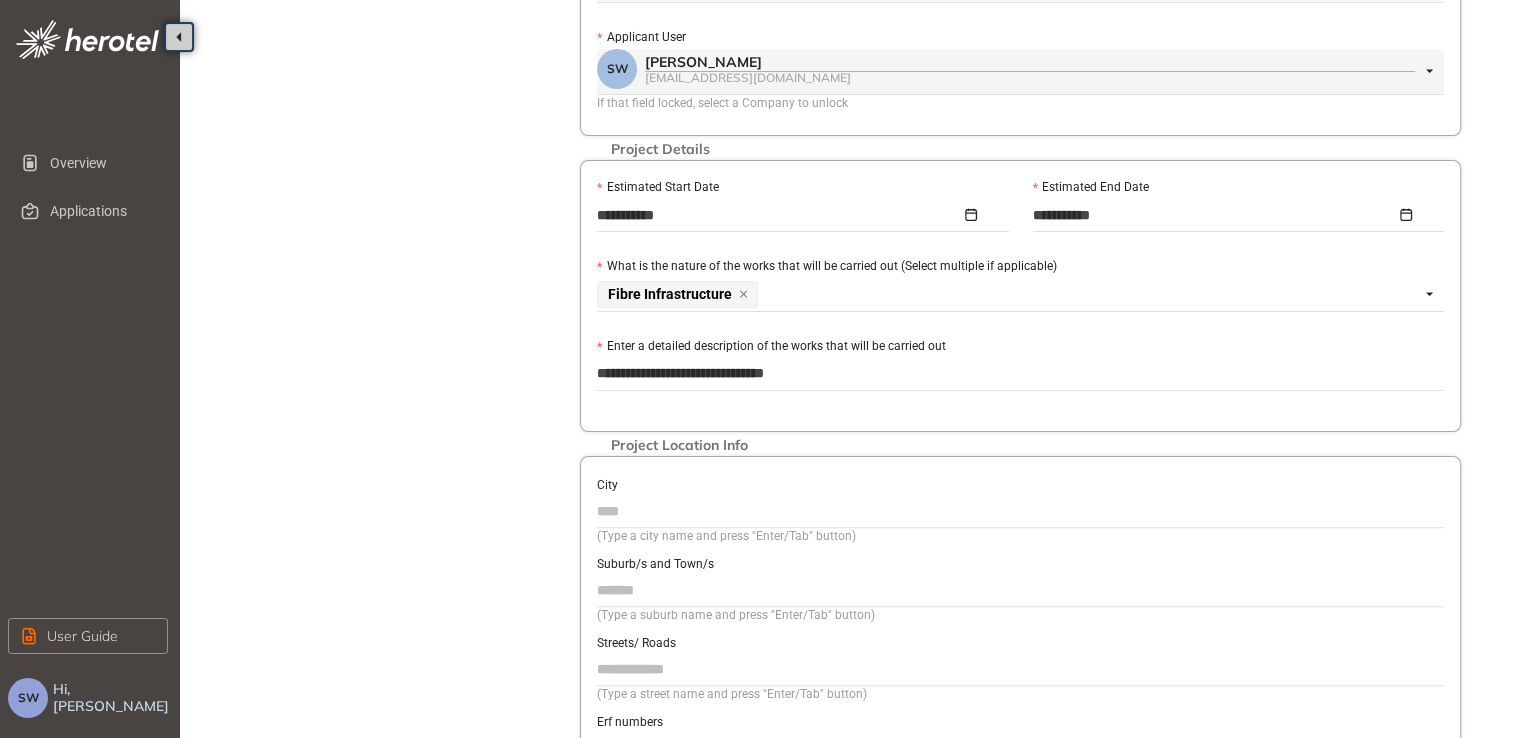 scroll, scrollTop: 500, scrollLeft: 0, axis: vertical 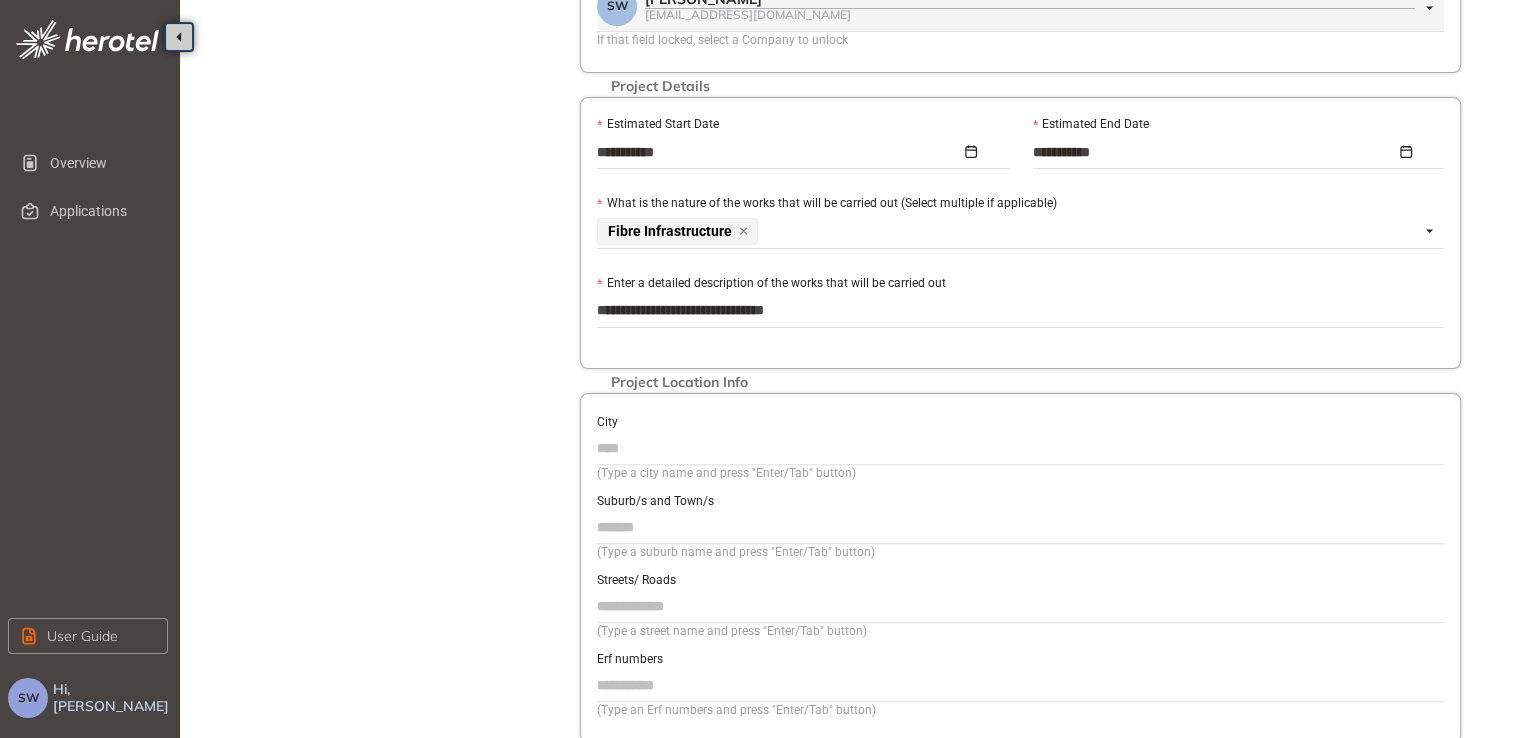 type on "**********" 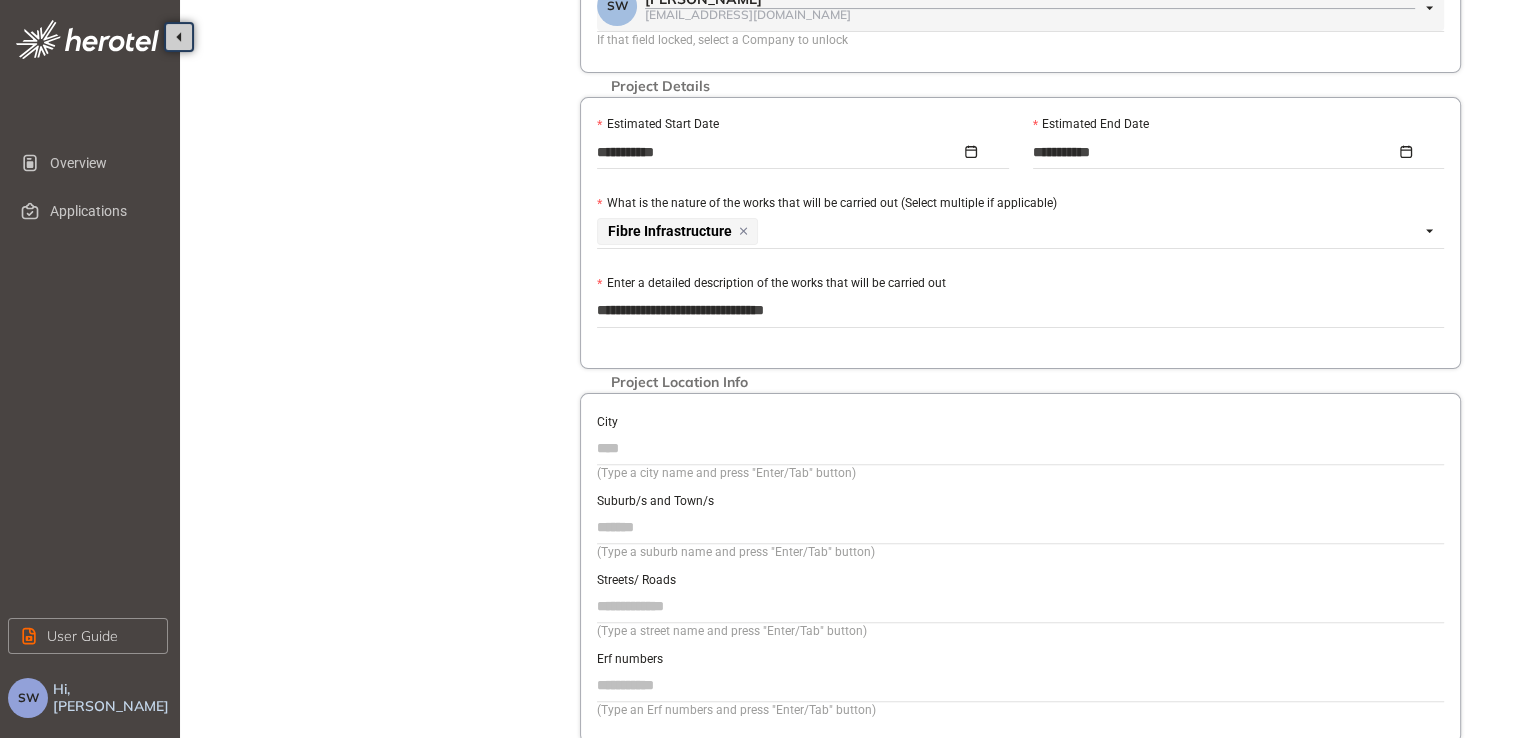 click on "City" at bounding box center (1020, 448) 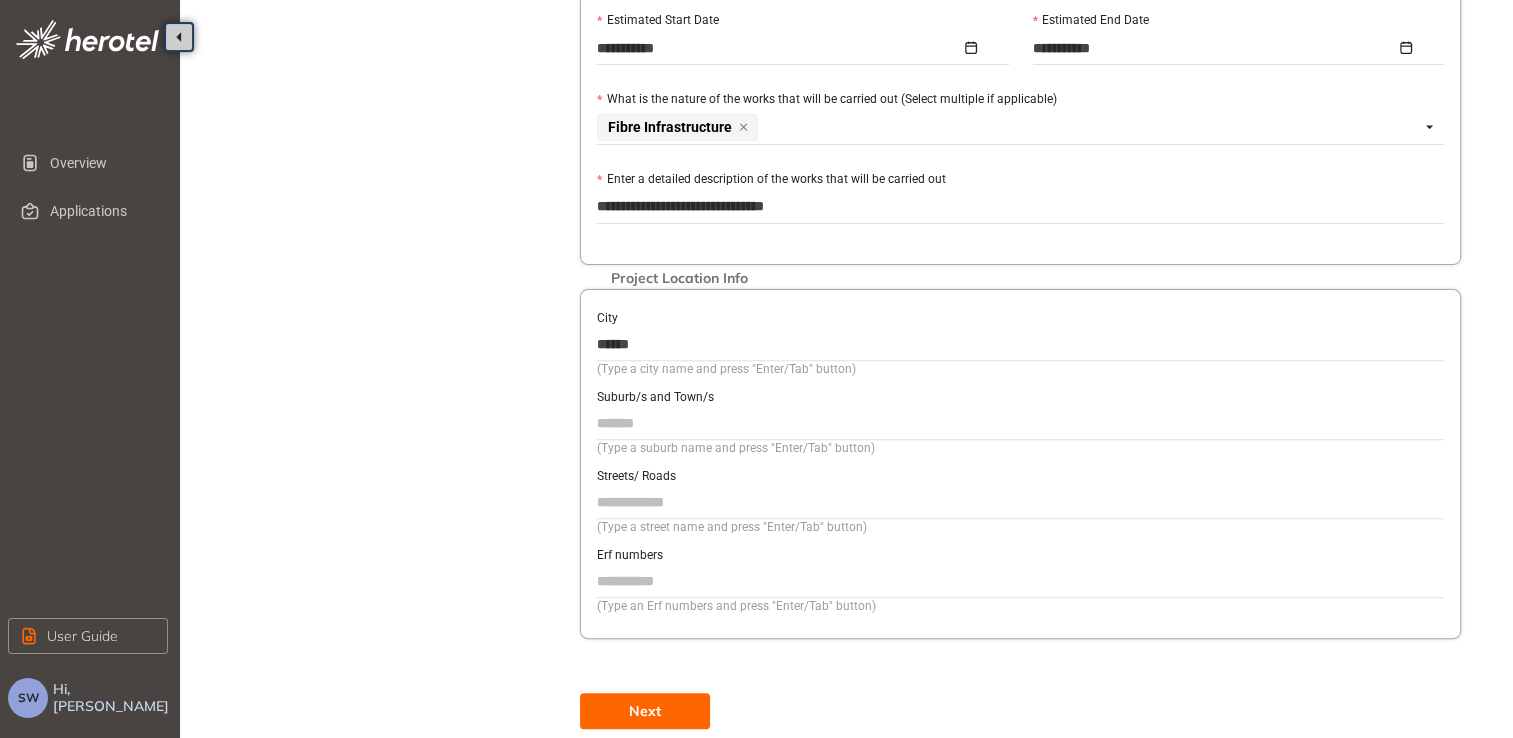 scroll, scrollTop: 640, scrollLeft: 0, axis: vertical 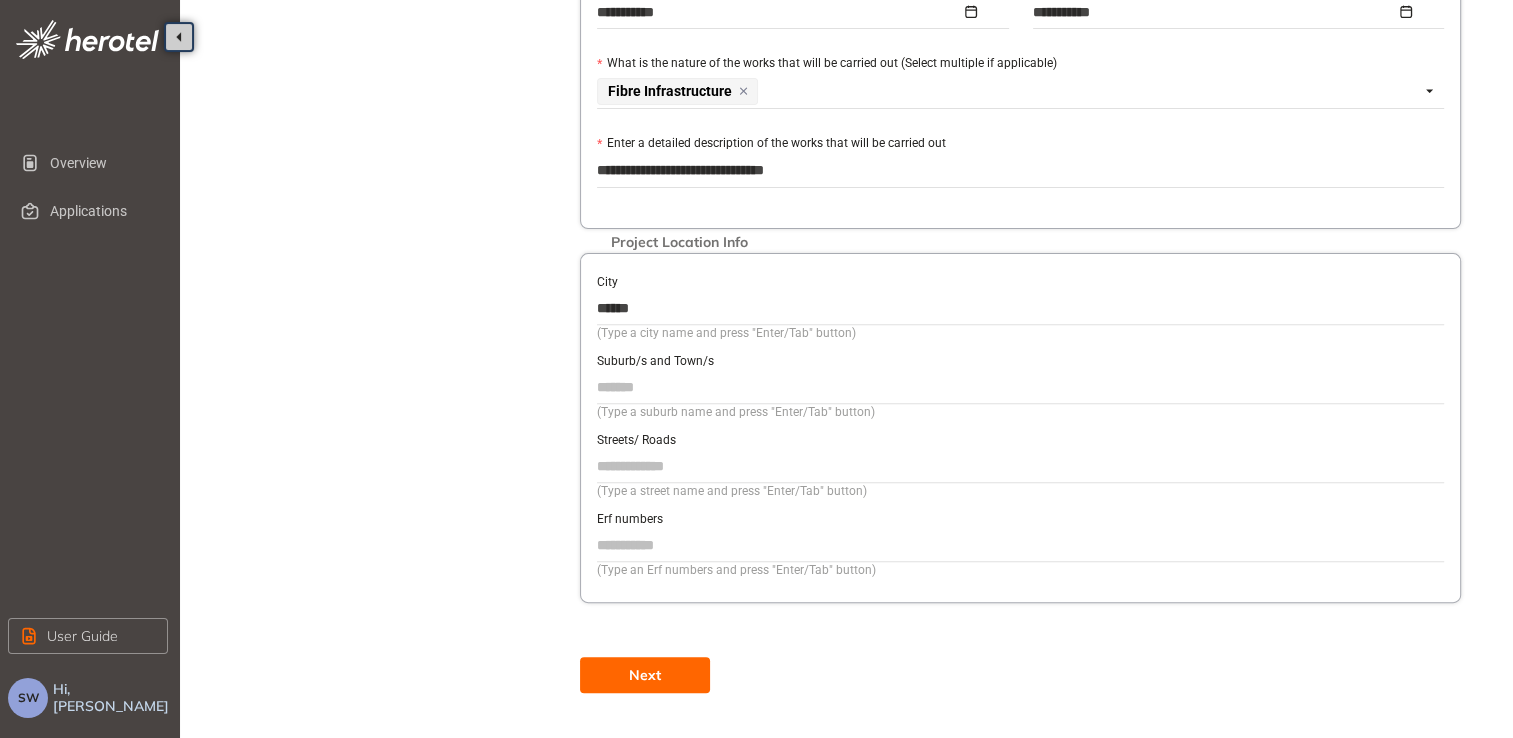 type on "******" 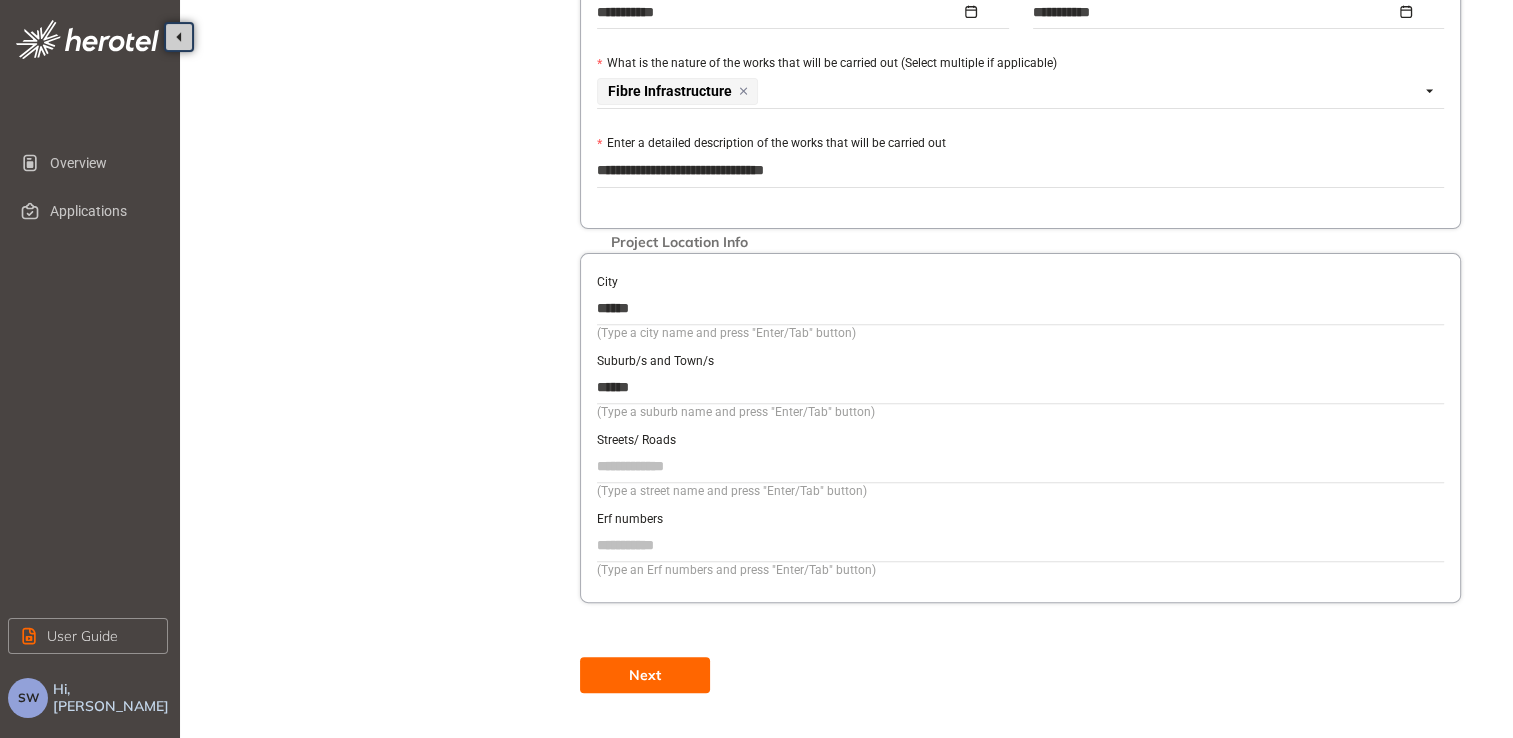 type on "******" 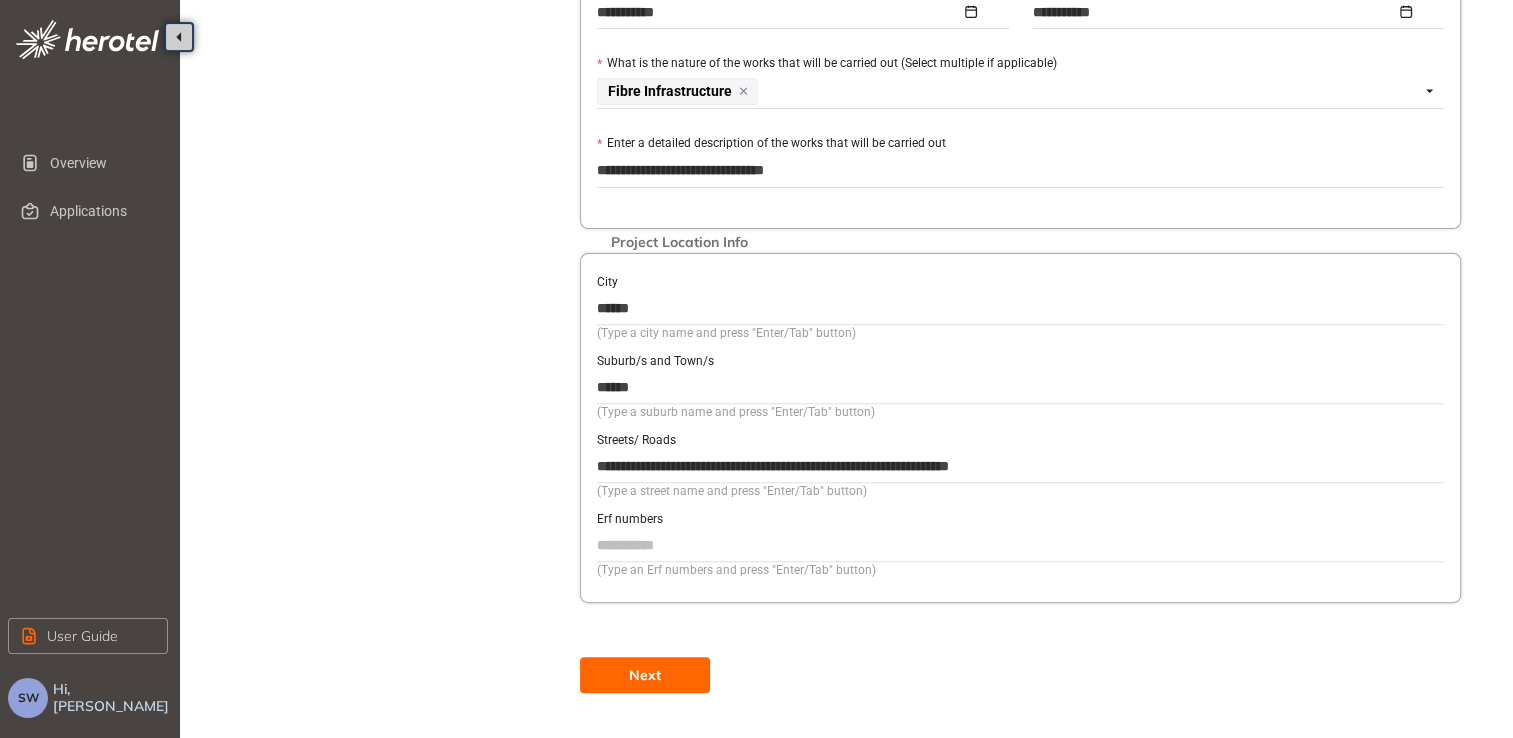 click on "**********" at bounding box center [1020, 466] 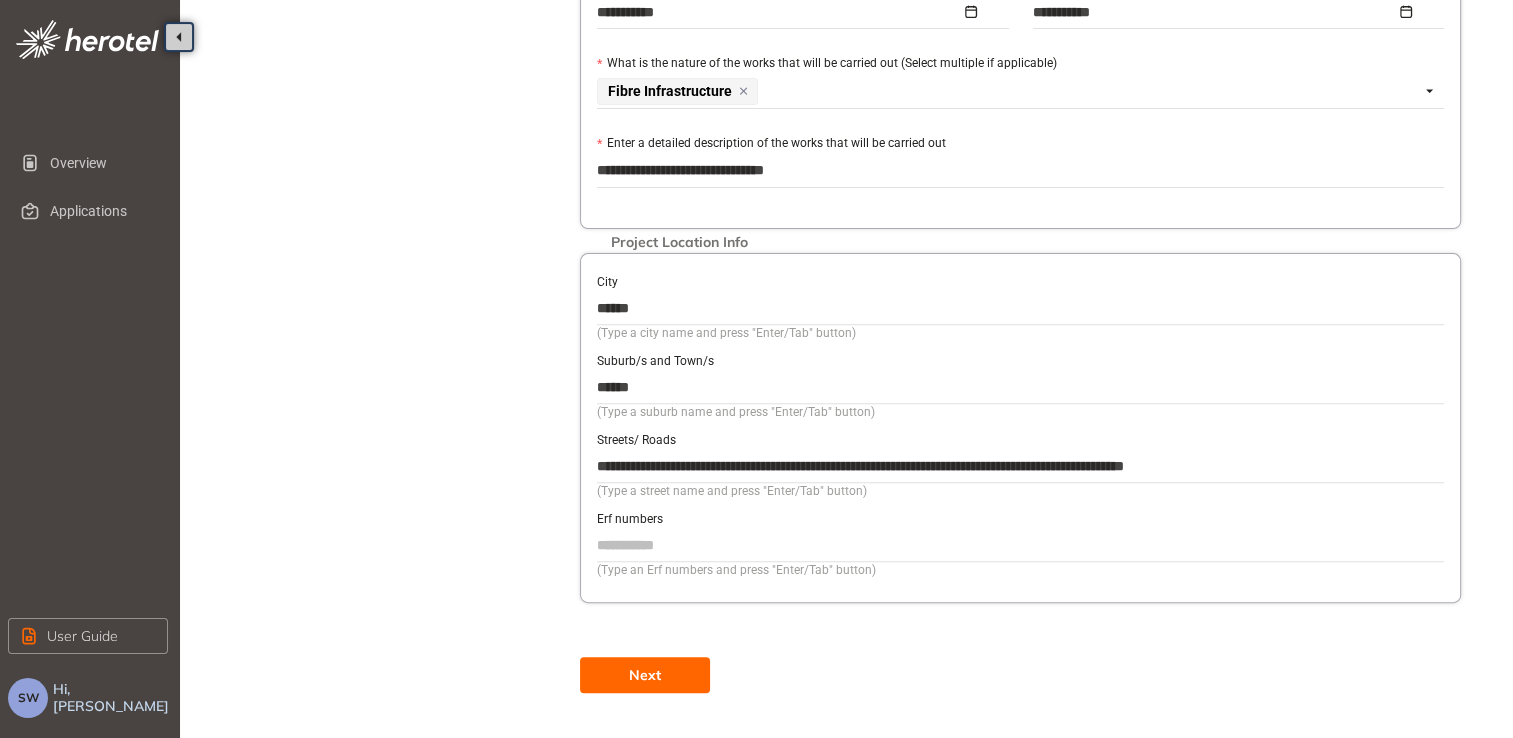 type on "**********" 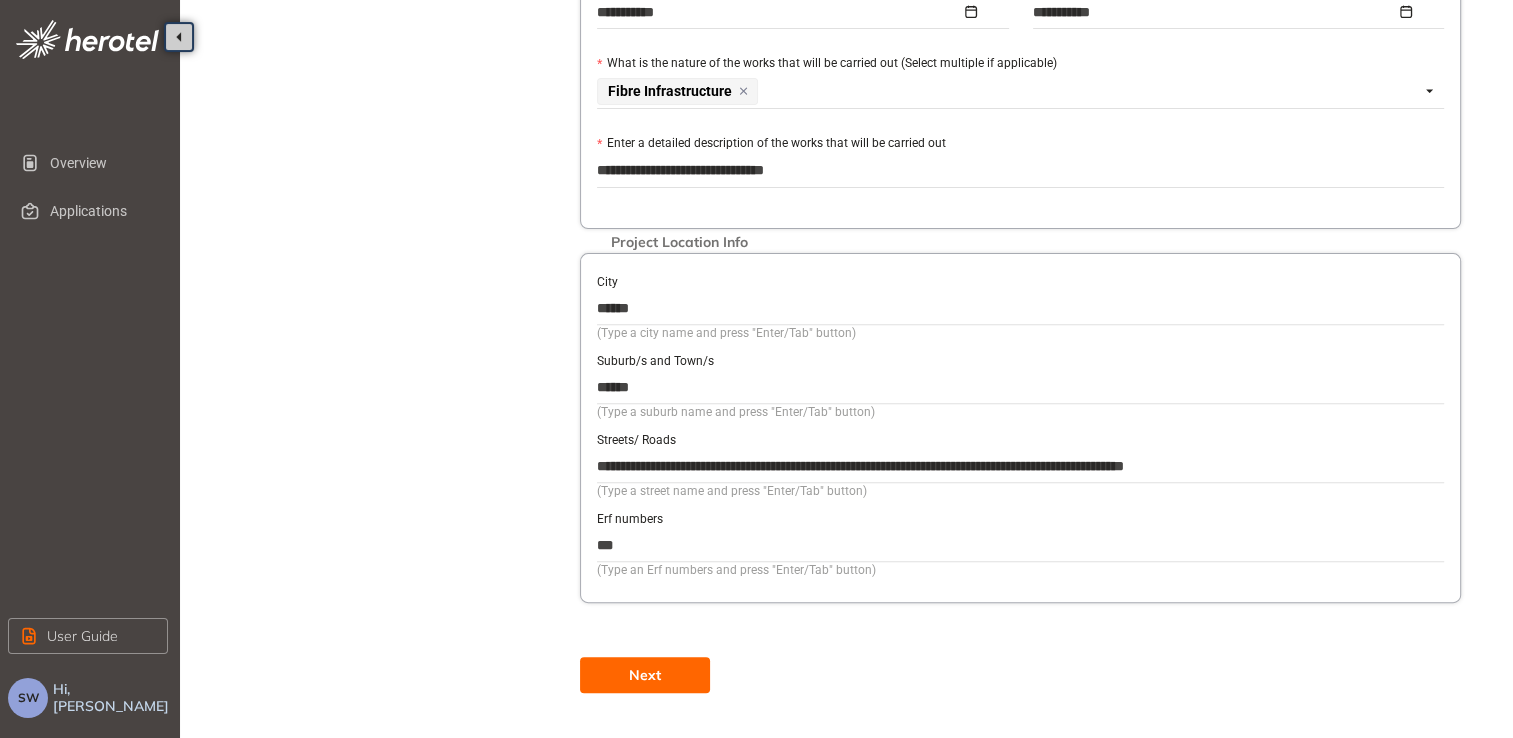 click on "Next" at bounding box center [645, 675] 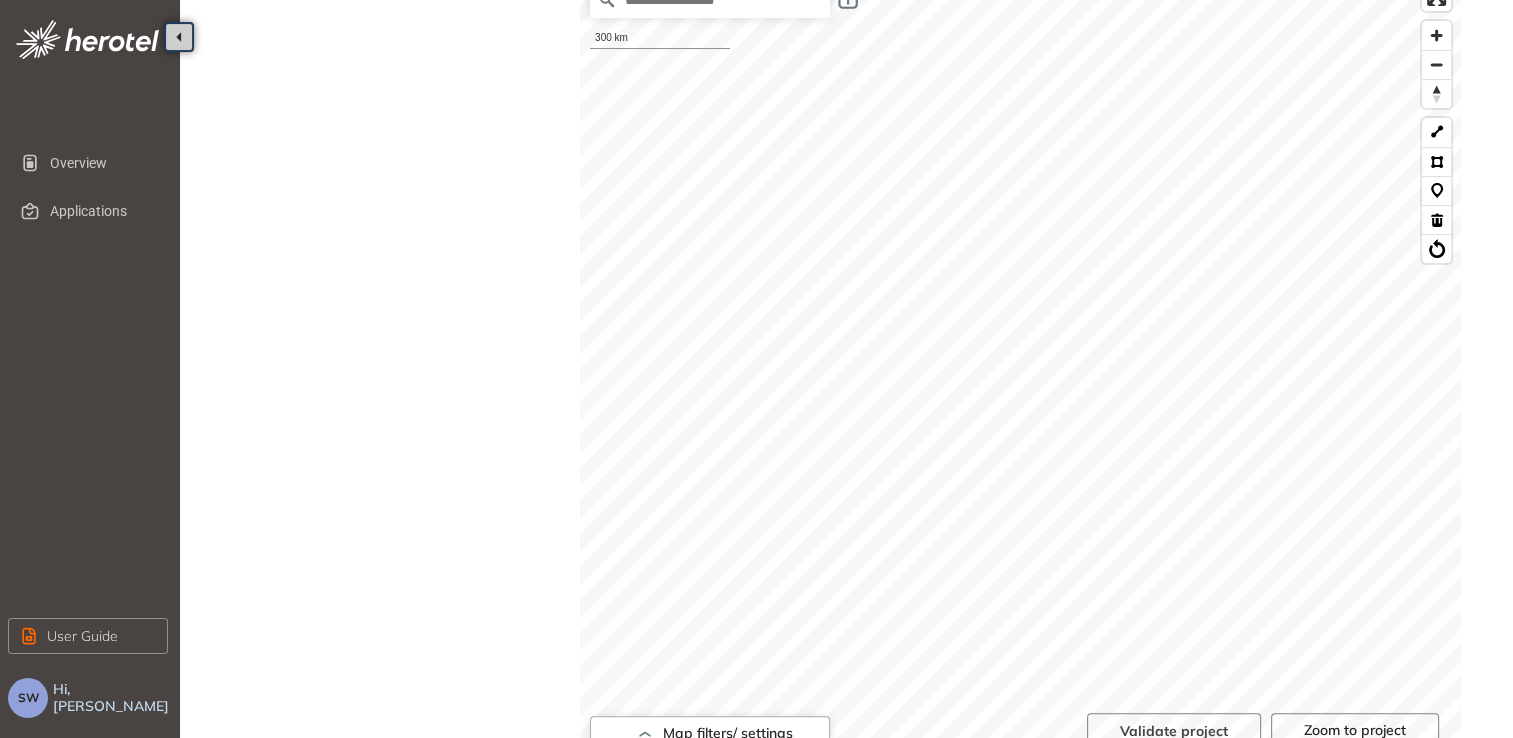 scroll, scrollTop: 678, scrollLeft: 0, axis: vertical 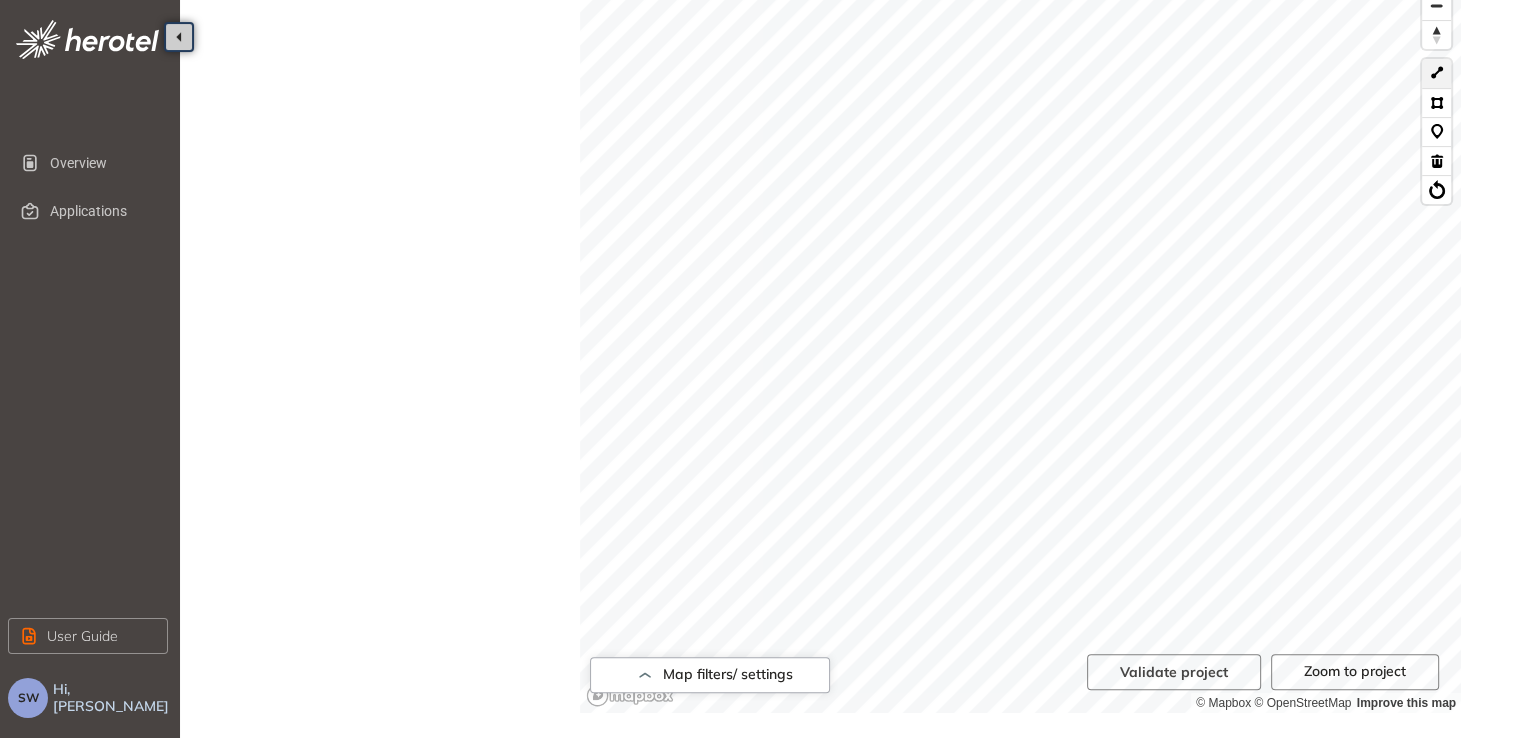 click at bounding box center (1436, 73) 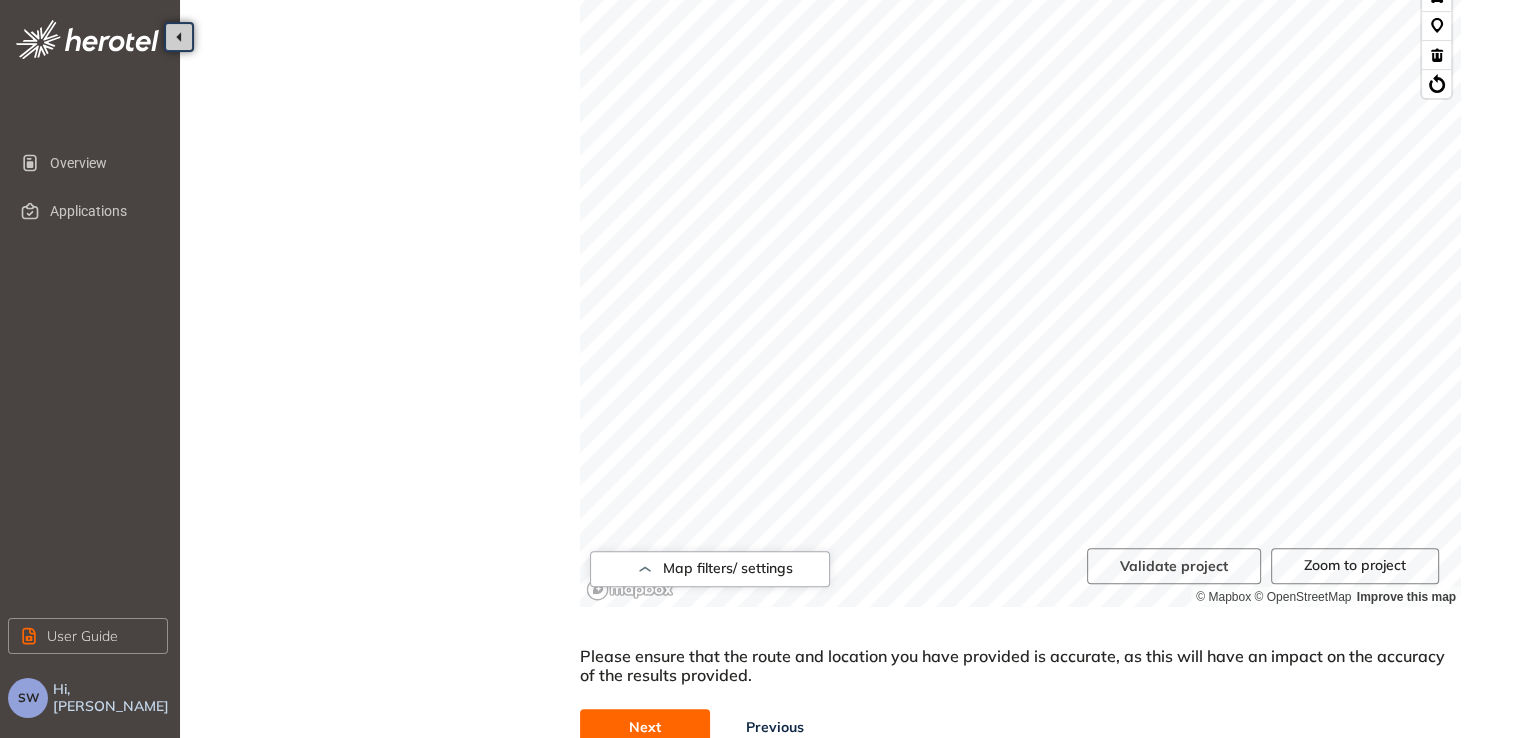 scroll, scrollTop: 740, scrollLeft: 0, axis: vertical 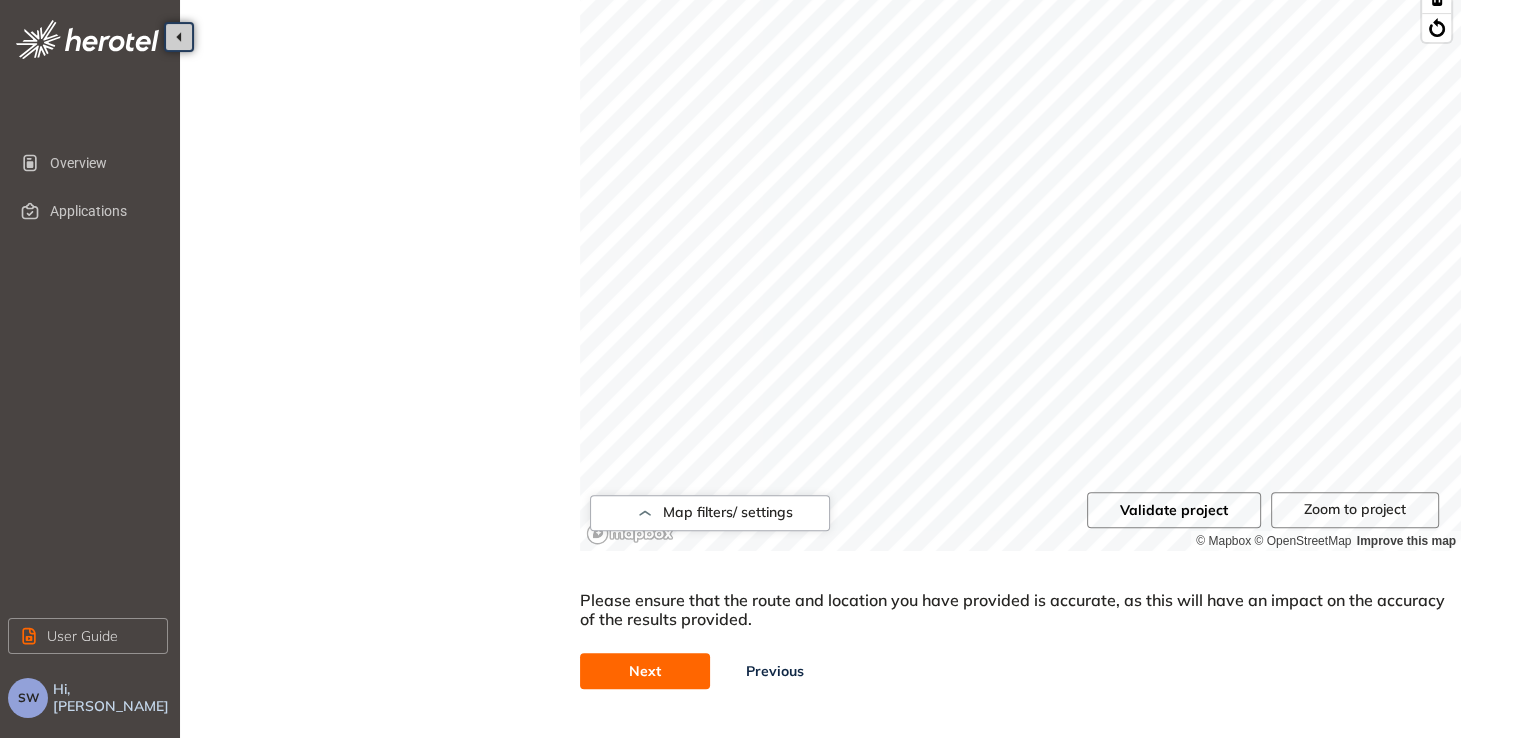 click on "Validate project" at bounding box center (1174, 510) 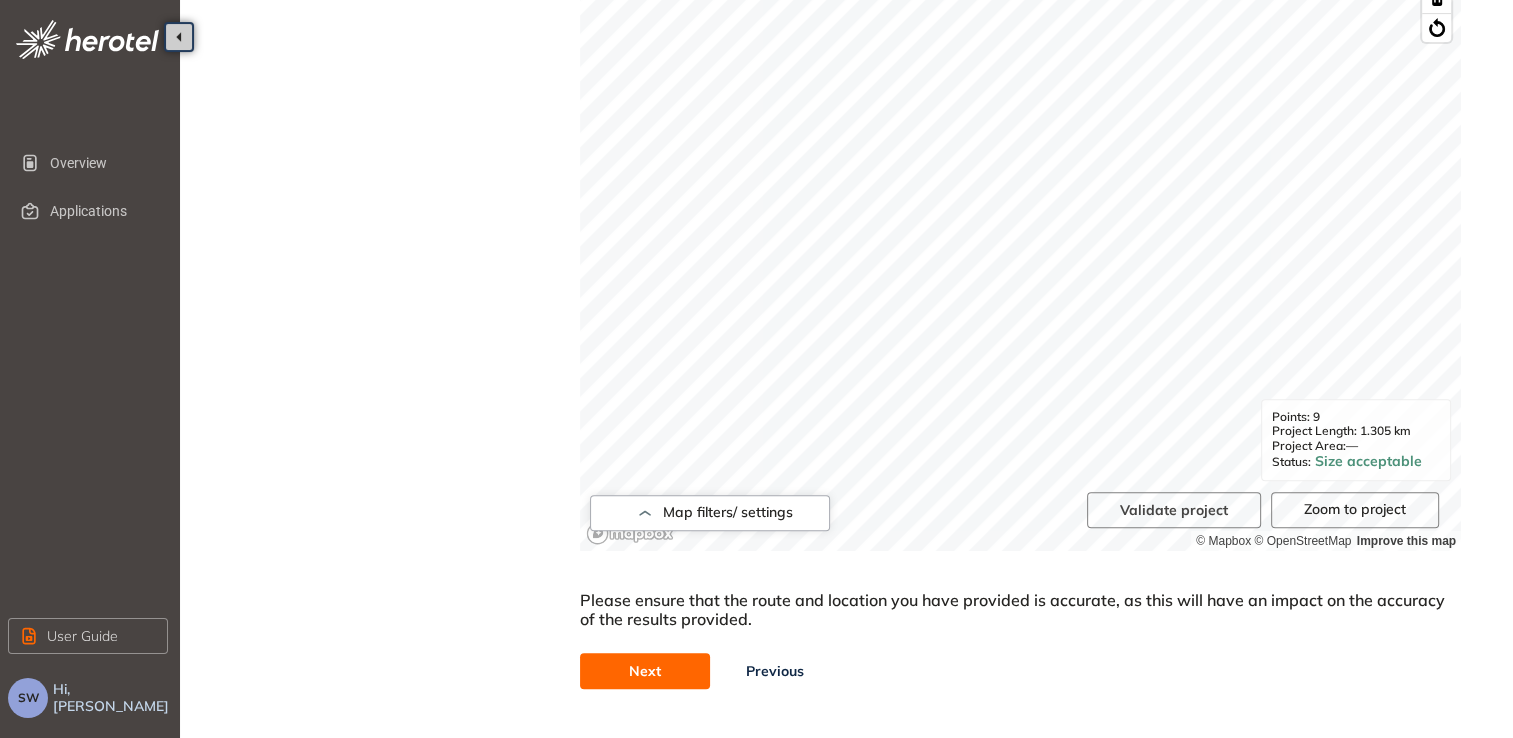 click on "Next" at bounding box center [645, 671] 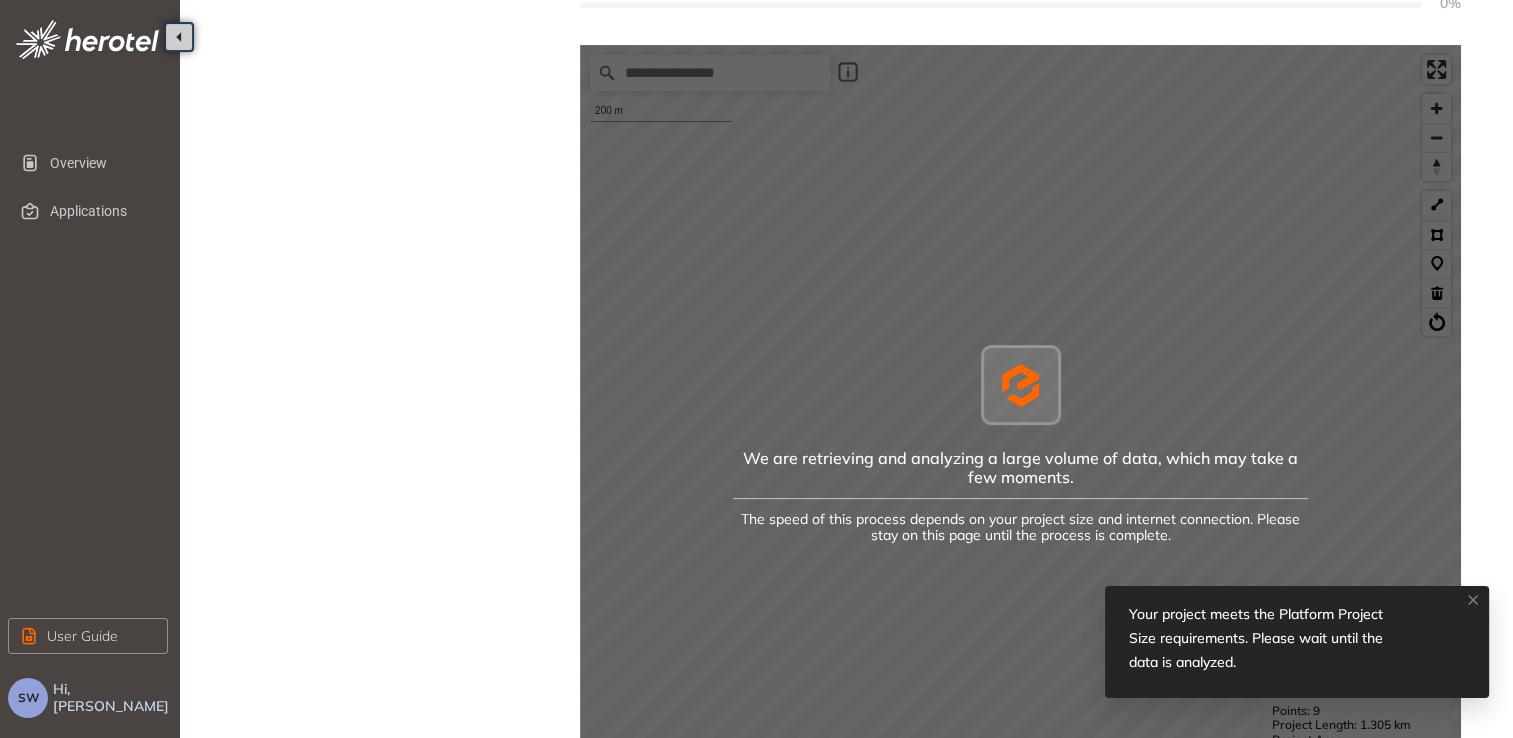 scroll, scrollTop: 440, scrollLeft: 0, axis: vertical 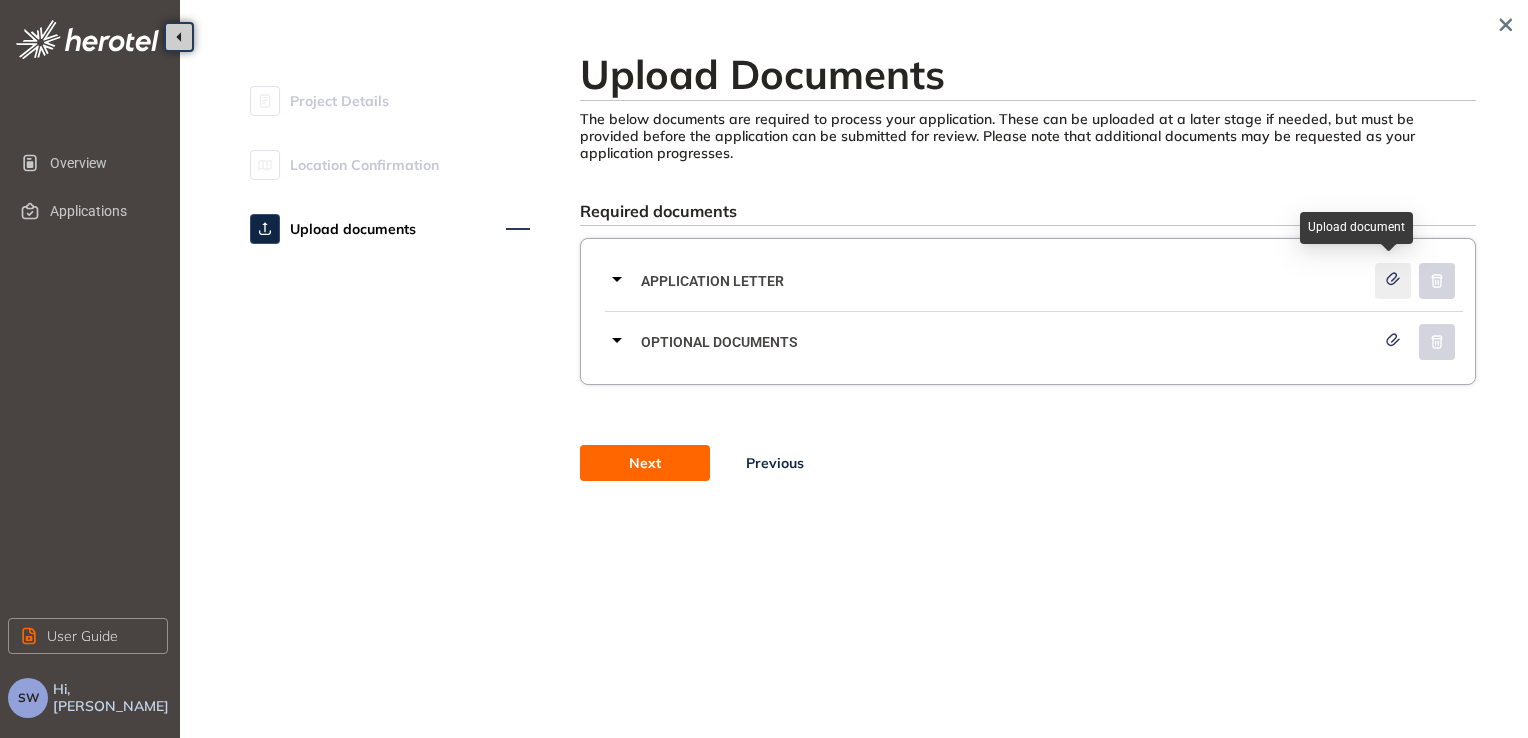 click 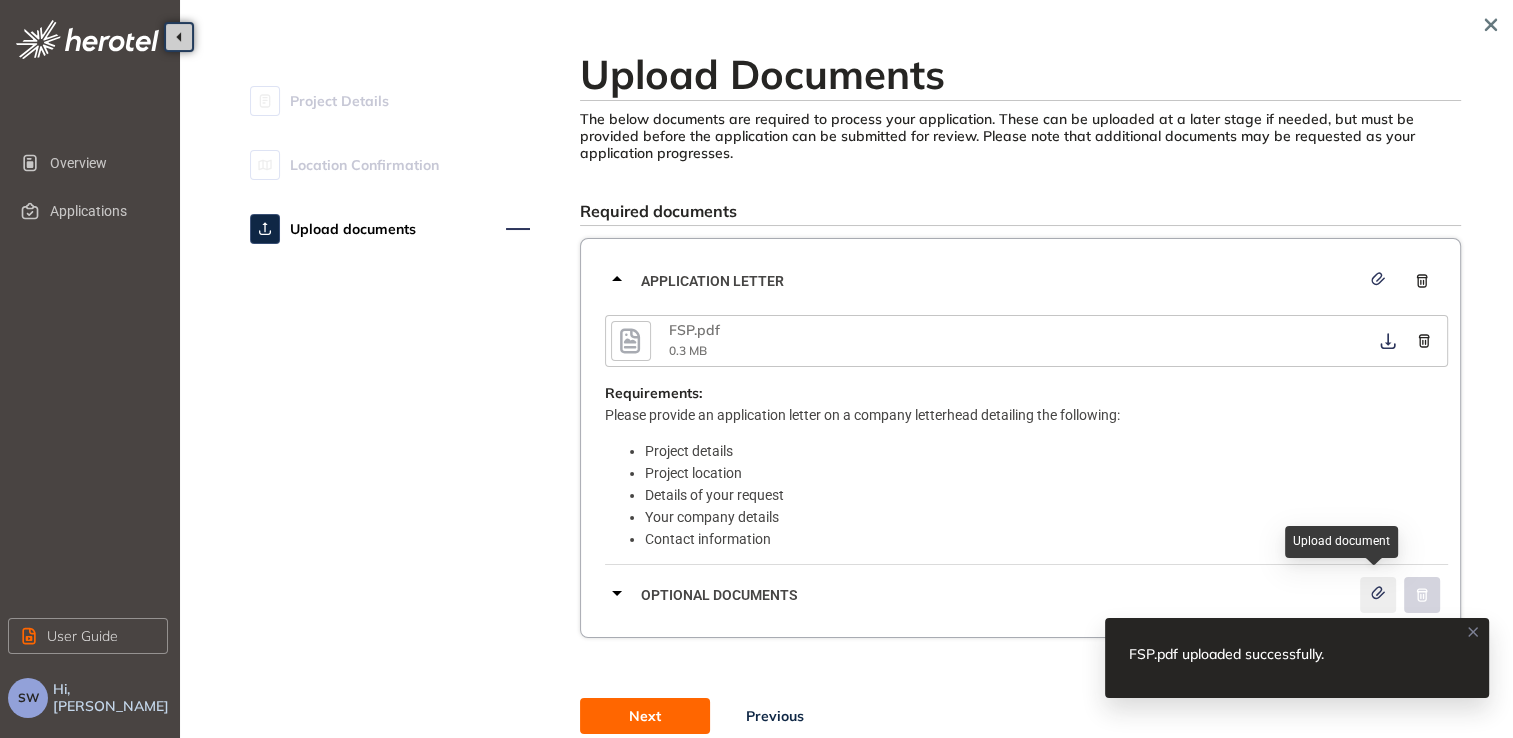 click 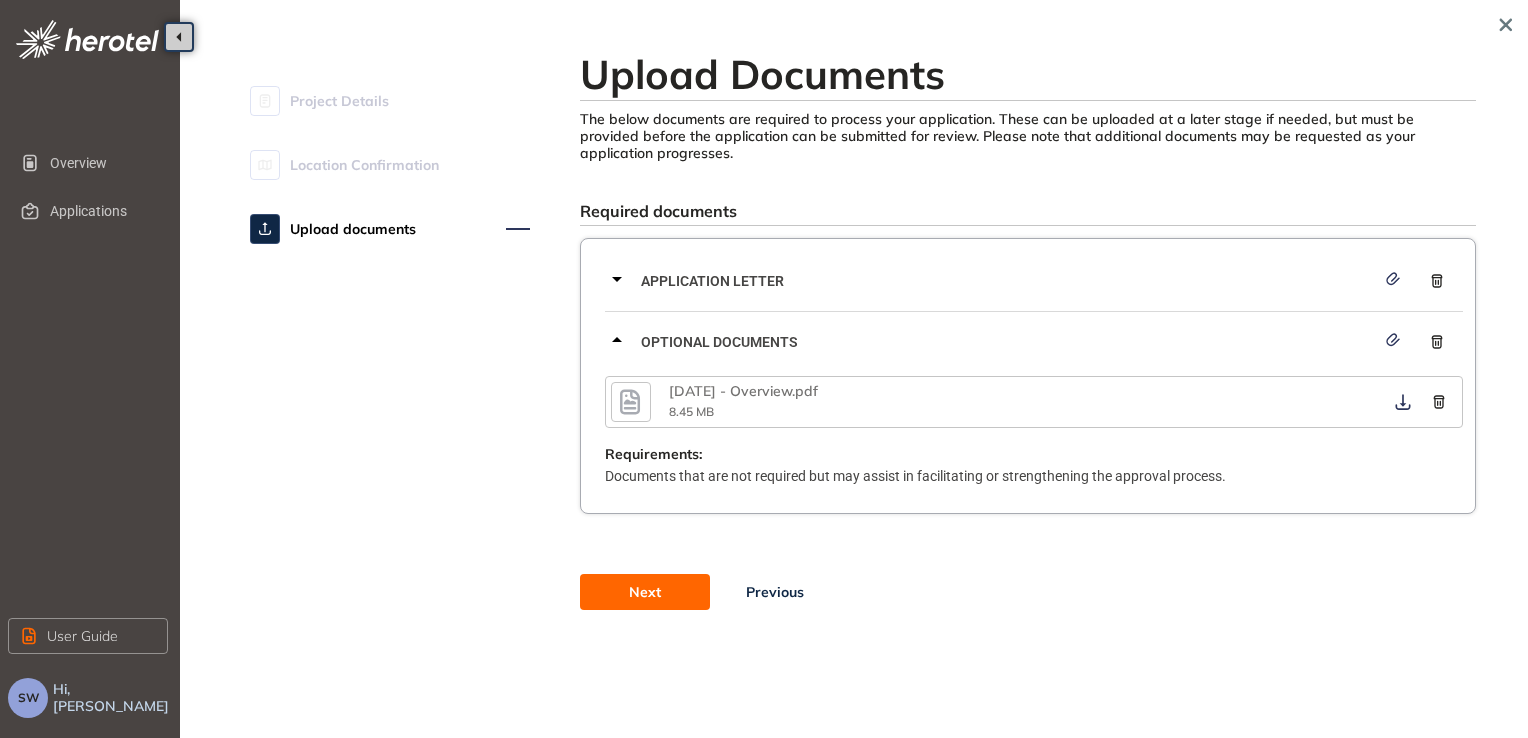 click on "Next" at bounding box center [645, 592] 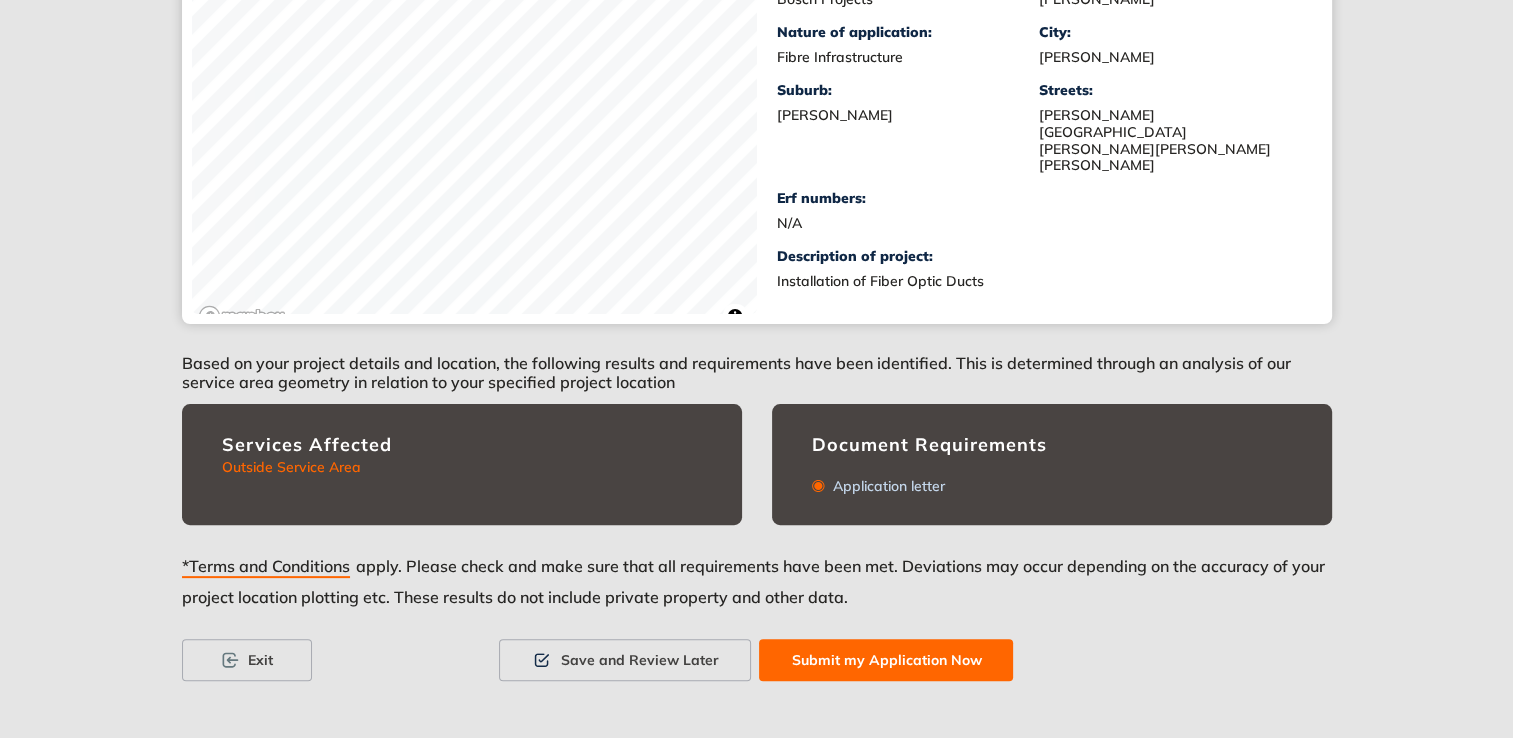 scroll, scrollTop: 438, scrollLeft: 0, axis: vertical 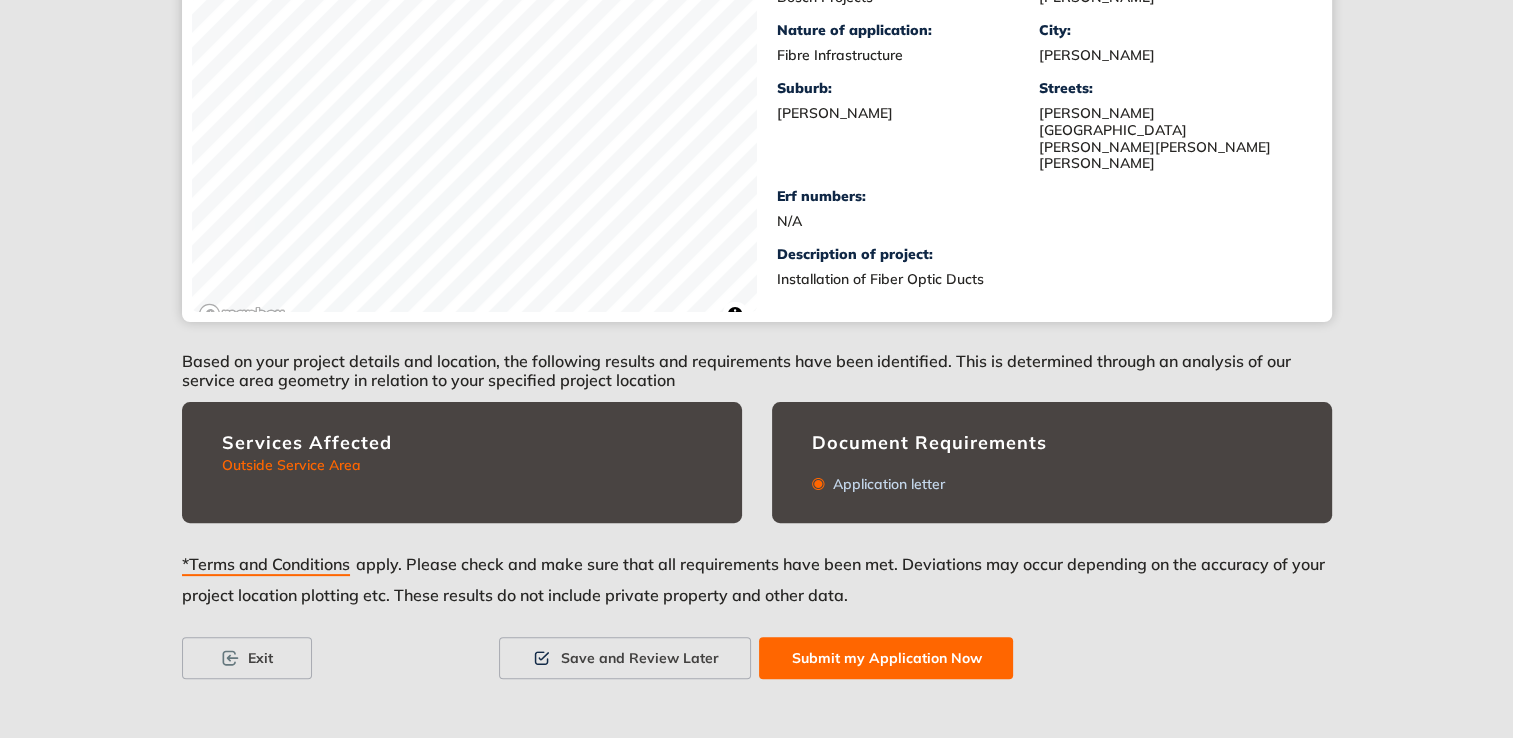 click on "Submit my Application Now" at bounding box center [886, 658] 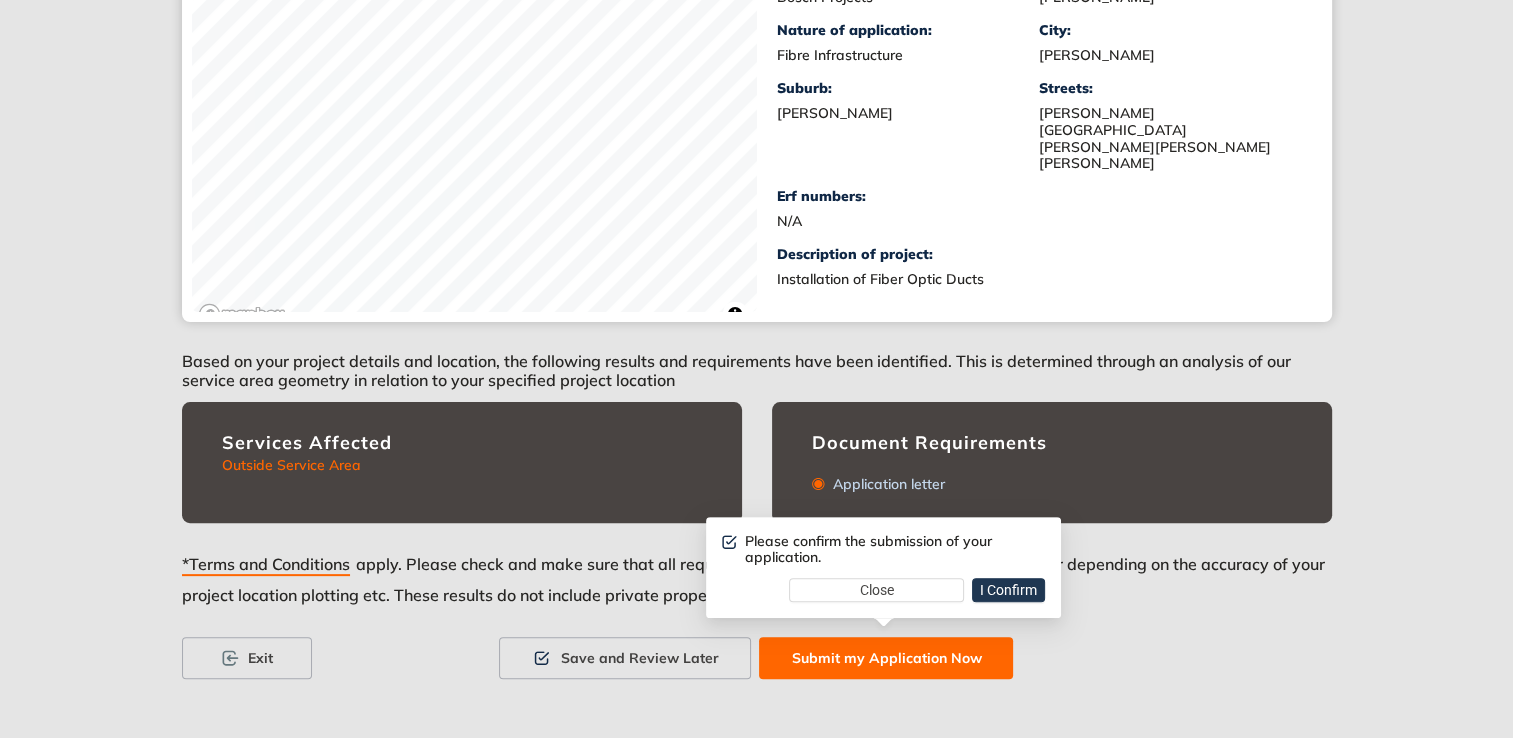 click on "I Confirm" at bounding box center [1008, 590] 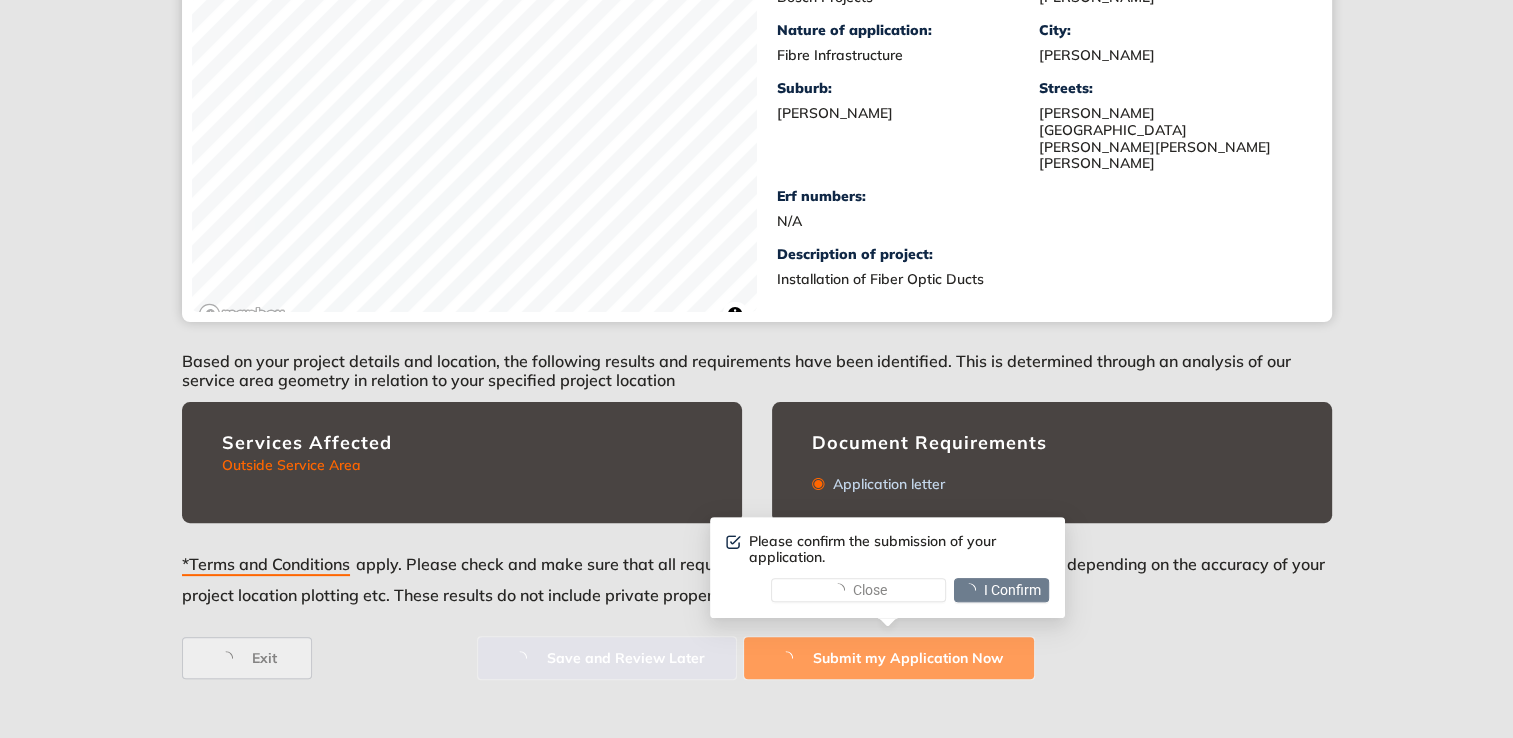 scroll, scrollTop: 0, scrollLeft: 0, axis: both 